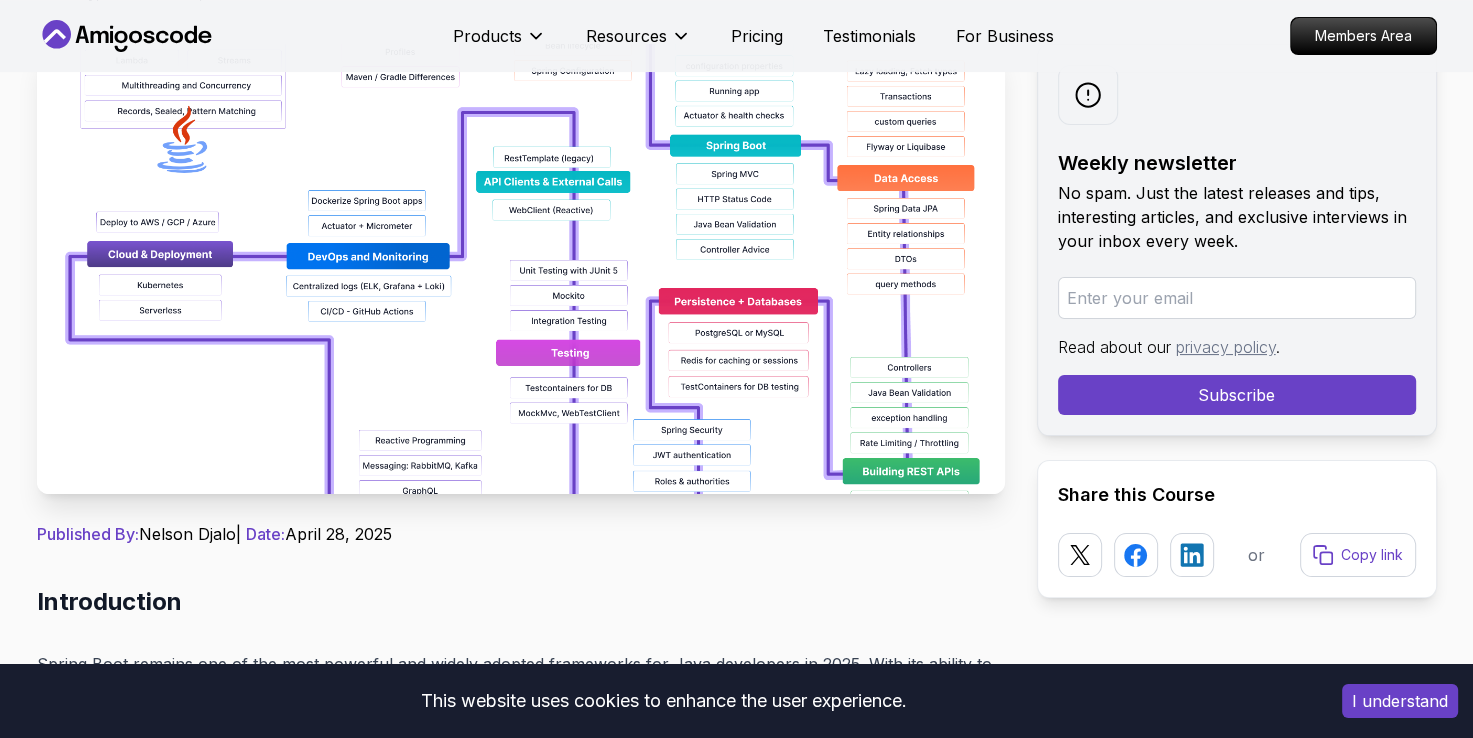 scroll, scrollTop: 324, scrollLeft: 0, axis: vertical 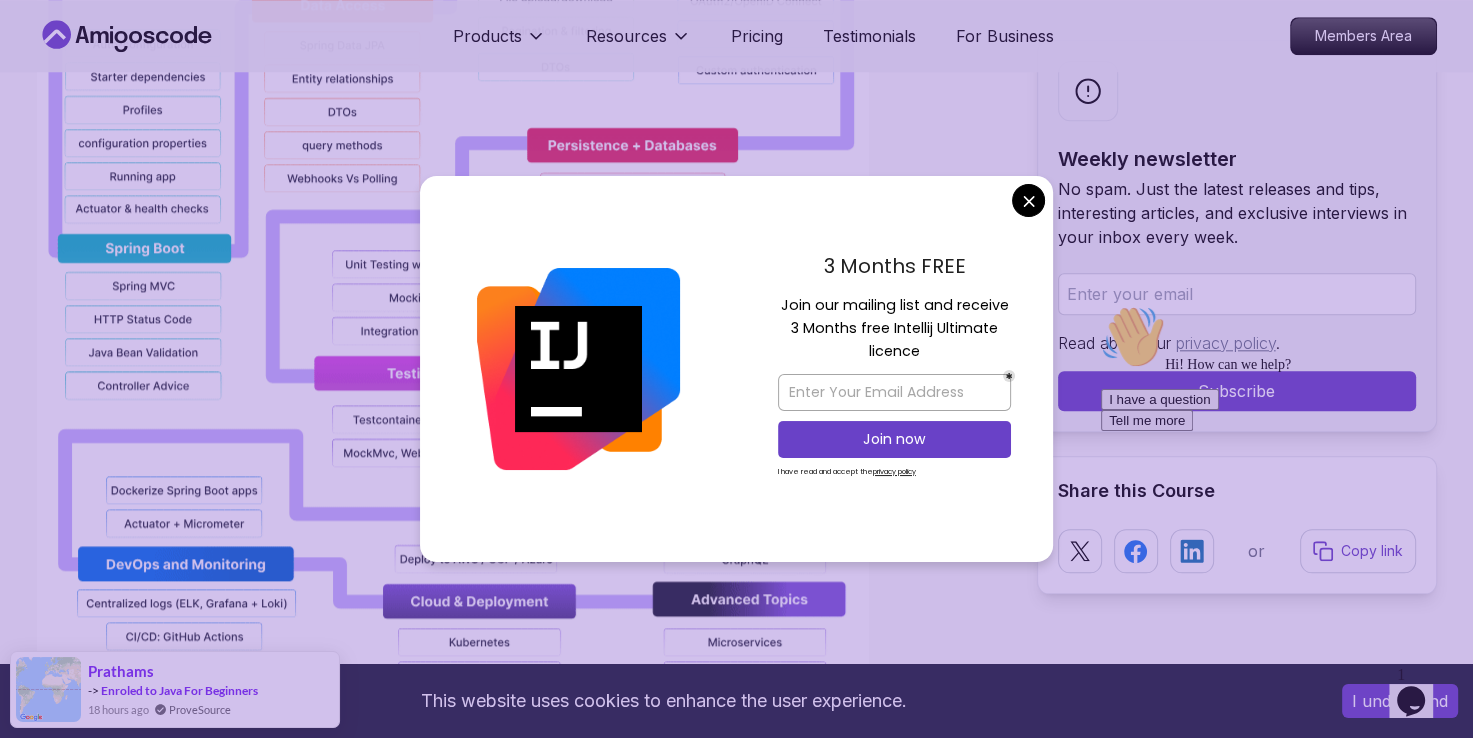 click on "This website uses cookies to enhance the user experience. I understand Products Resources Pricing Testimonials For Business Members Area Products Resources Pricing Testimonials For Business Members Area Blogs Spring Boot Roadmap 2025: The Complete Guide for Backend Developers backend 30 min read Spring Boot Roadmap 2025: The Complete Guide for Backend Developers Learn how to master Spring Boot in 2025 with this complete roadmap covering Java fundamentals, REST APIs, Spring Security, Data Access, and more. Weekly newsletter No spam. Just the latest releases and tips, interesting articles, and exclusive interviews in your inbox every week. Read about our   privacy policy . Subscribe Share this Course or Copy link Published By:  [FIRST] [LAST]  |   Date:  [DATE] Introduction
Table of Contents
Why Learn Spring Boot in 2025?
Market Demand and Career Opportunities
Technical Advantages and Industry Adoption
Ecosystem and Community Support
Step 1: Master Java Fundamentals" at bounding box center (736, 11470) 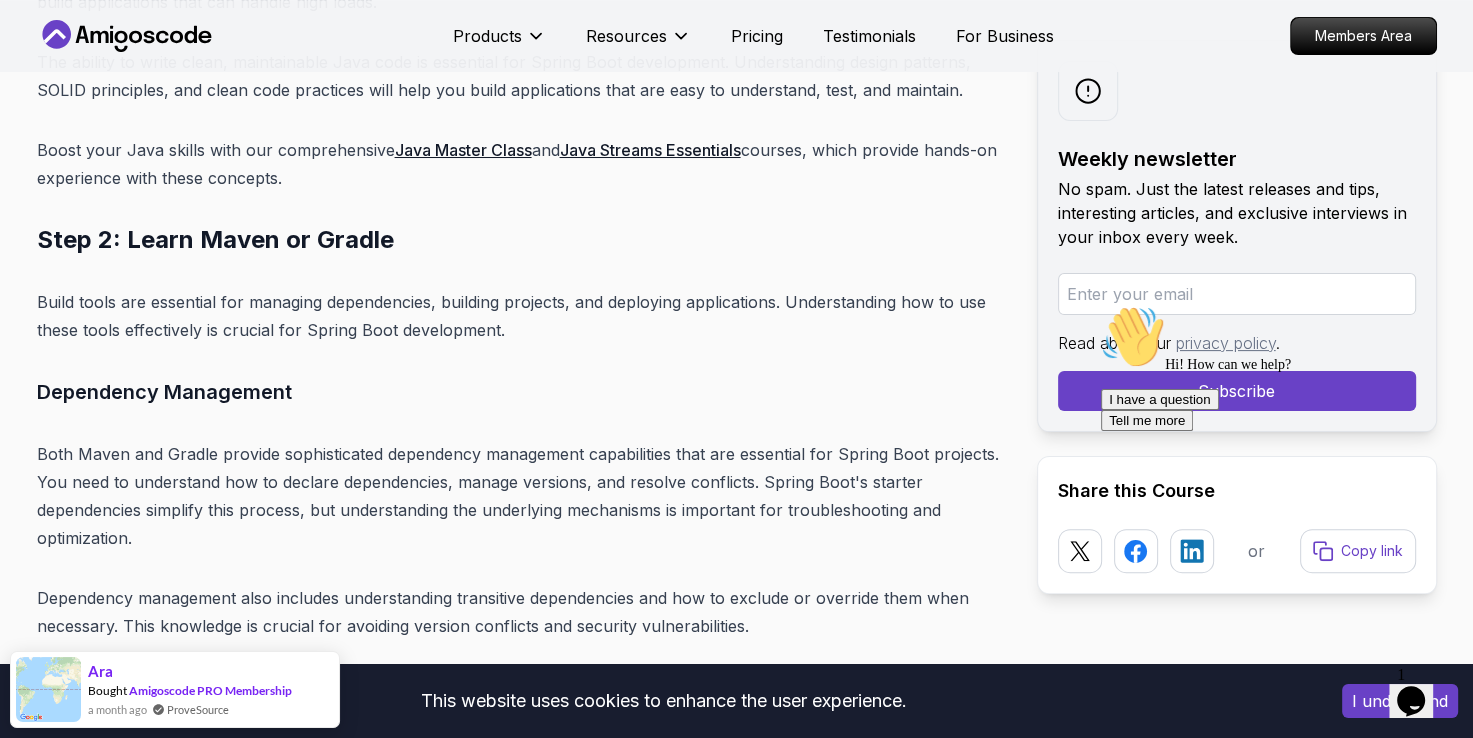 scroll, scrollTop: 7824, scrollLeft: 0, axis: vertical 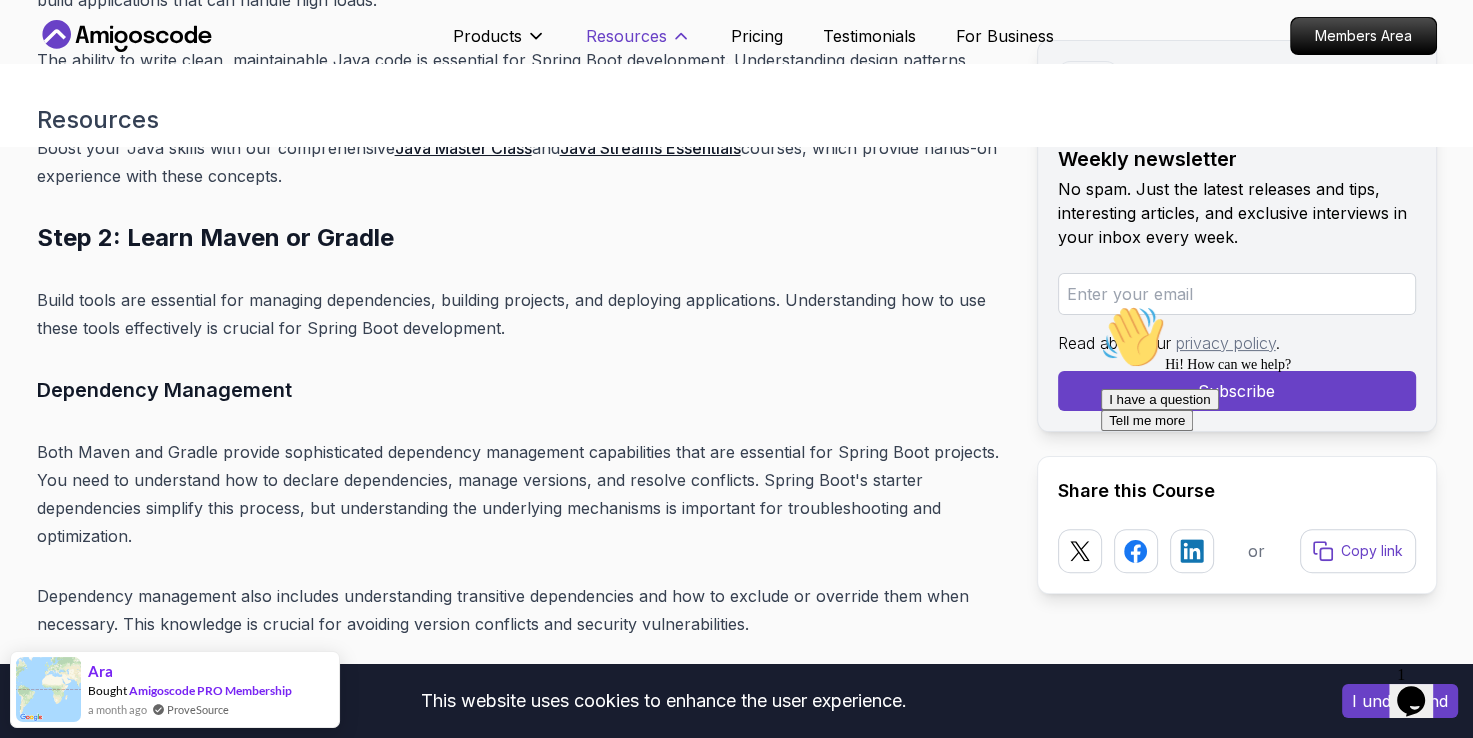 click on "Resources" at bounding box center (626, 36) 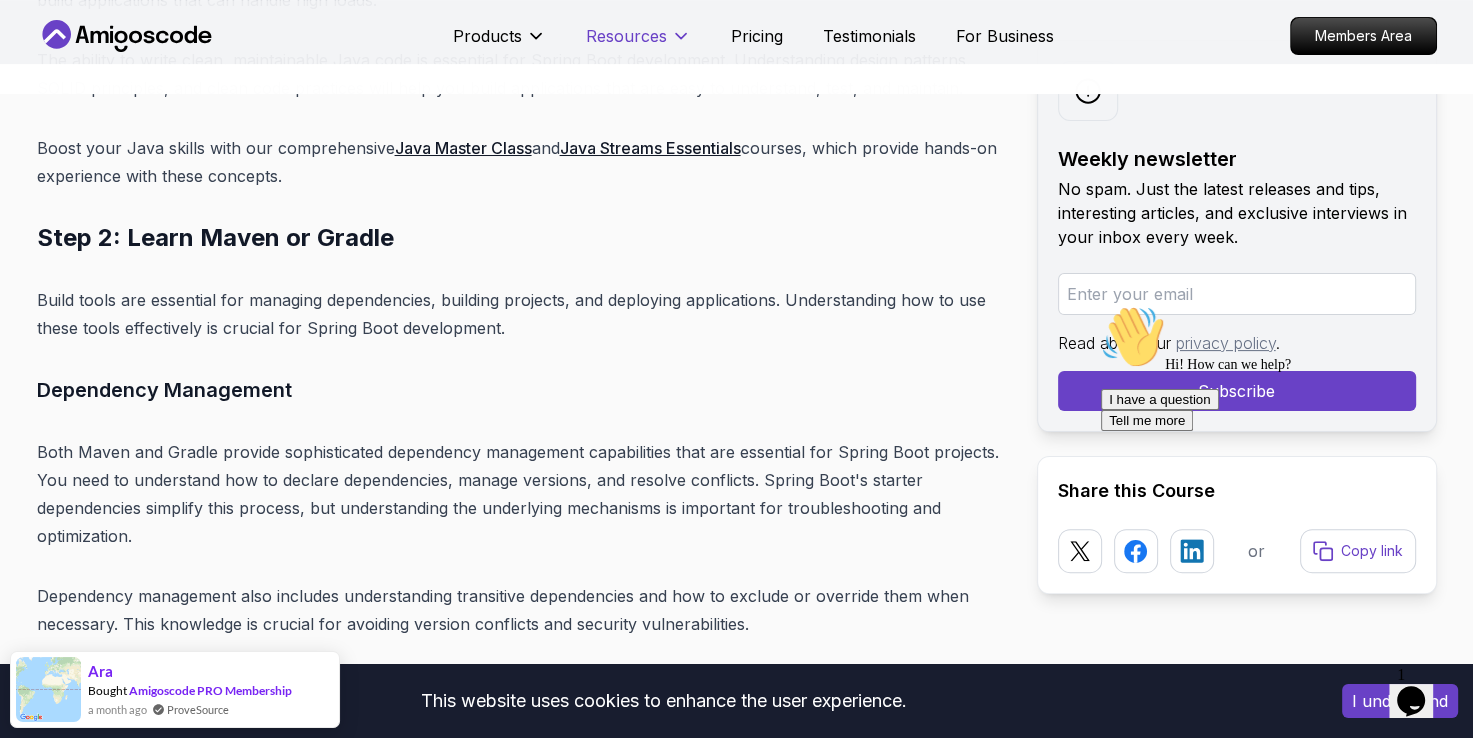 click on "Resources" at bounding box center (626, 36) 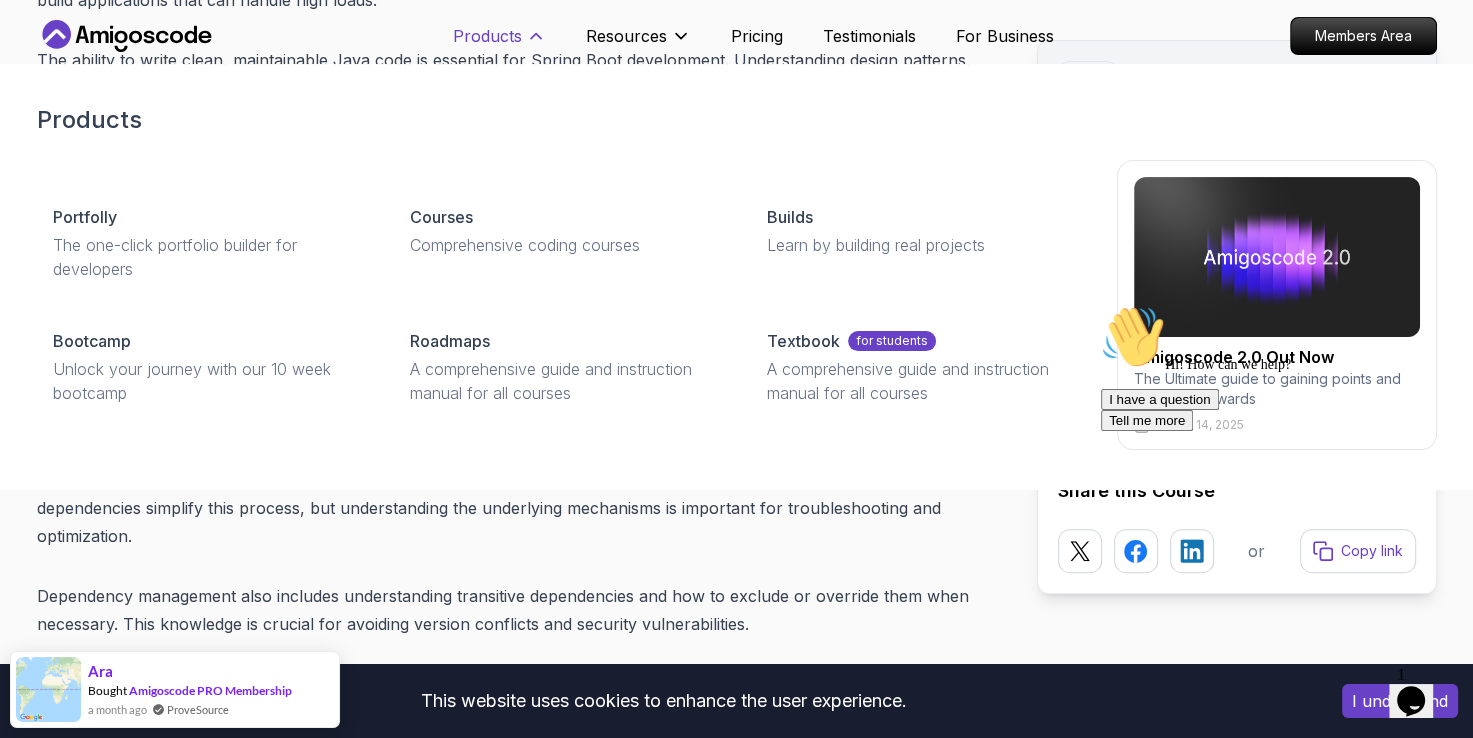 click 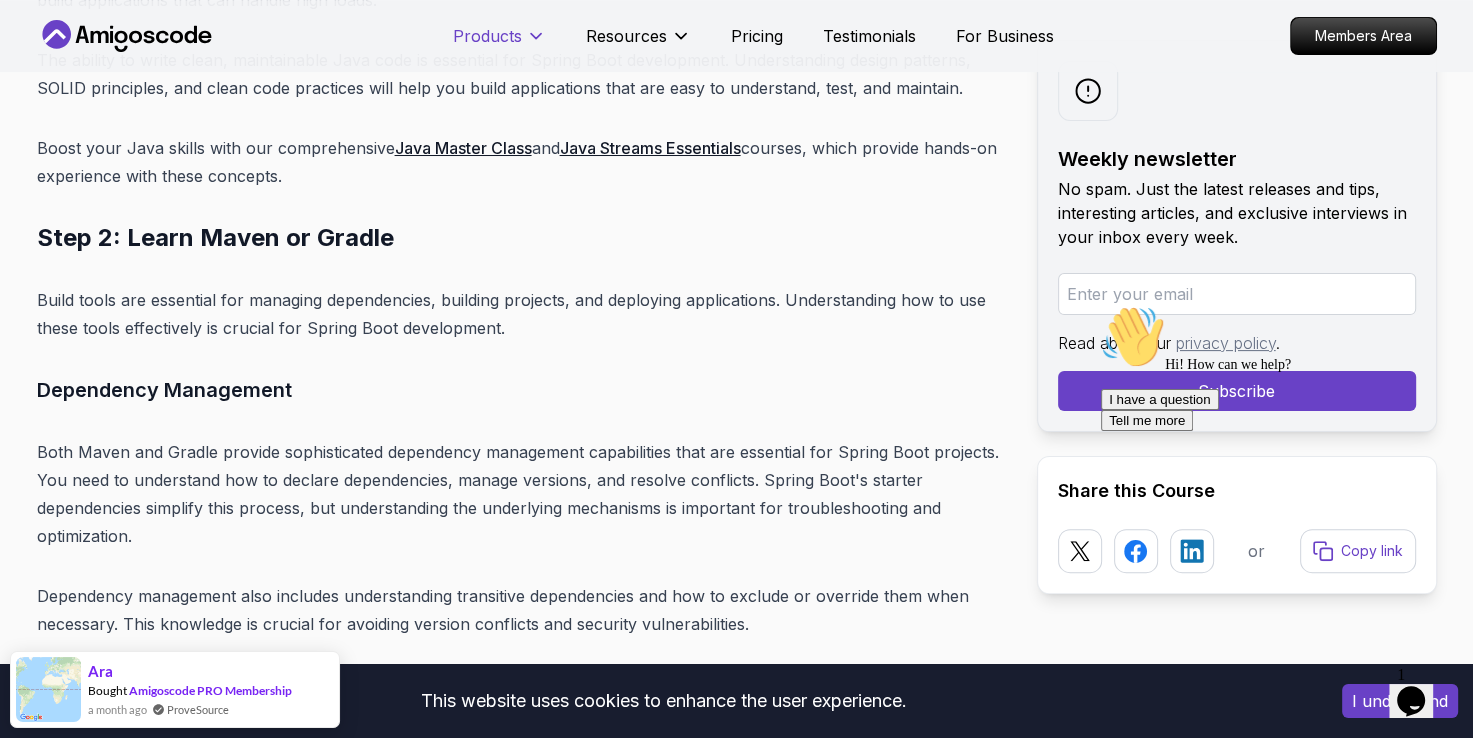 click 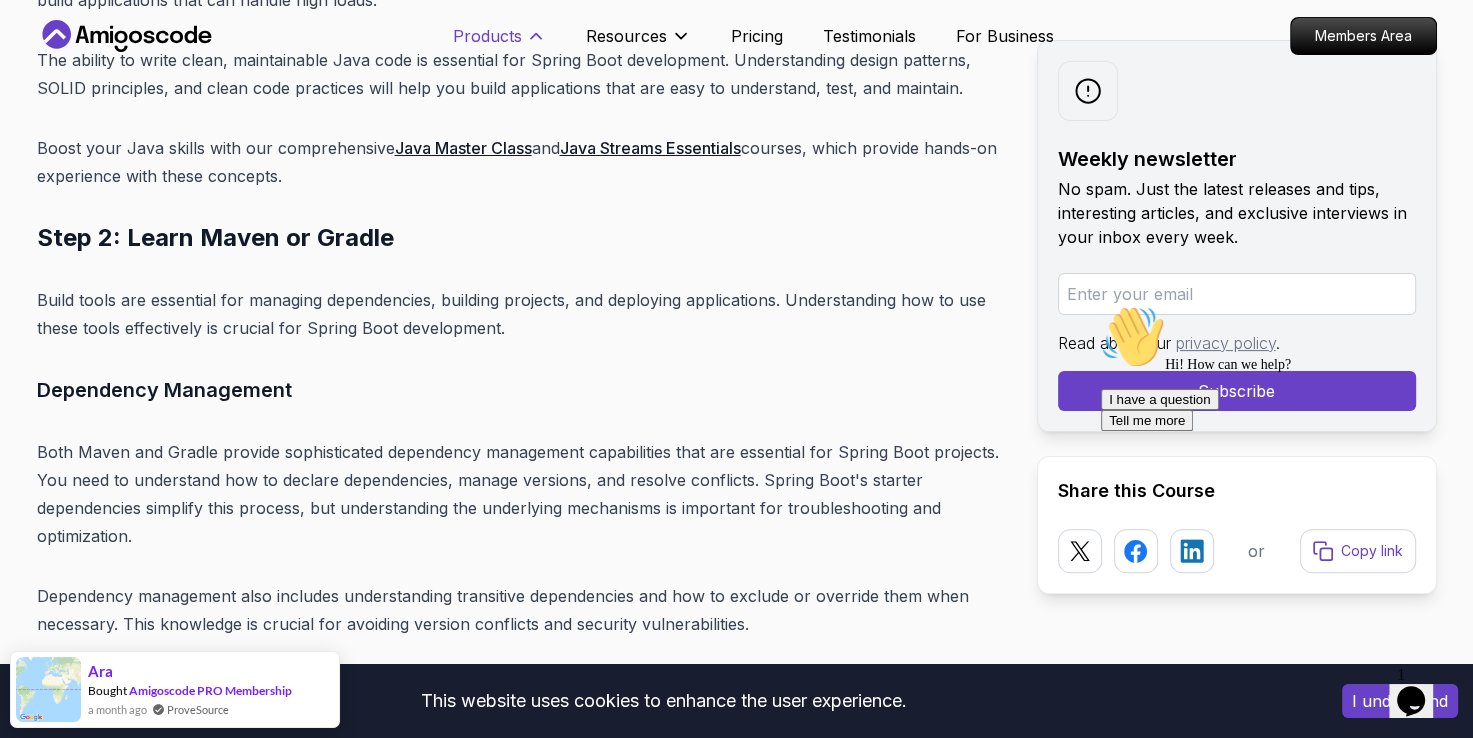click 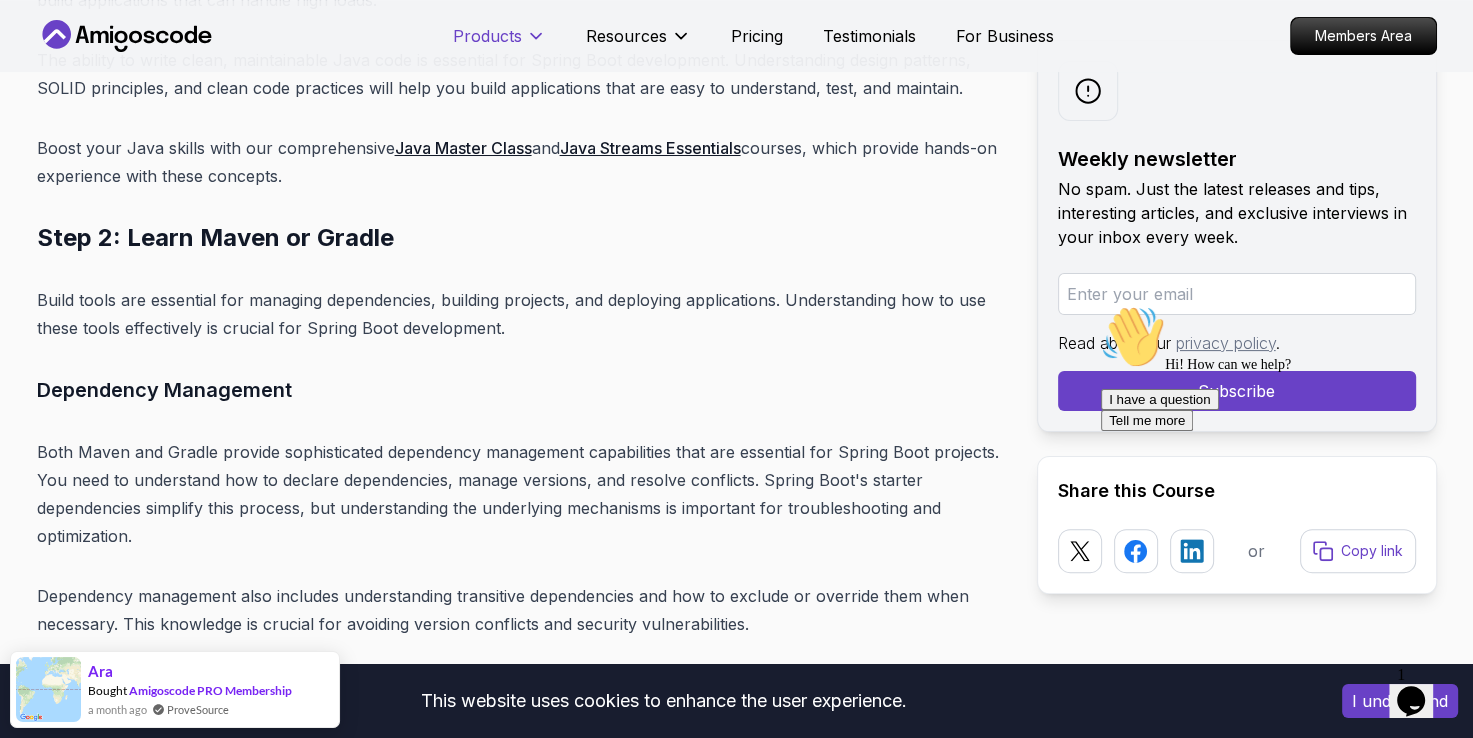 click on "Products" at bounding box center [487, 36] 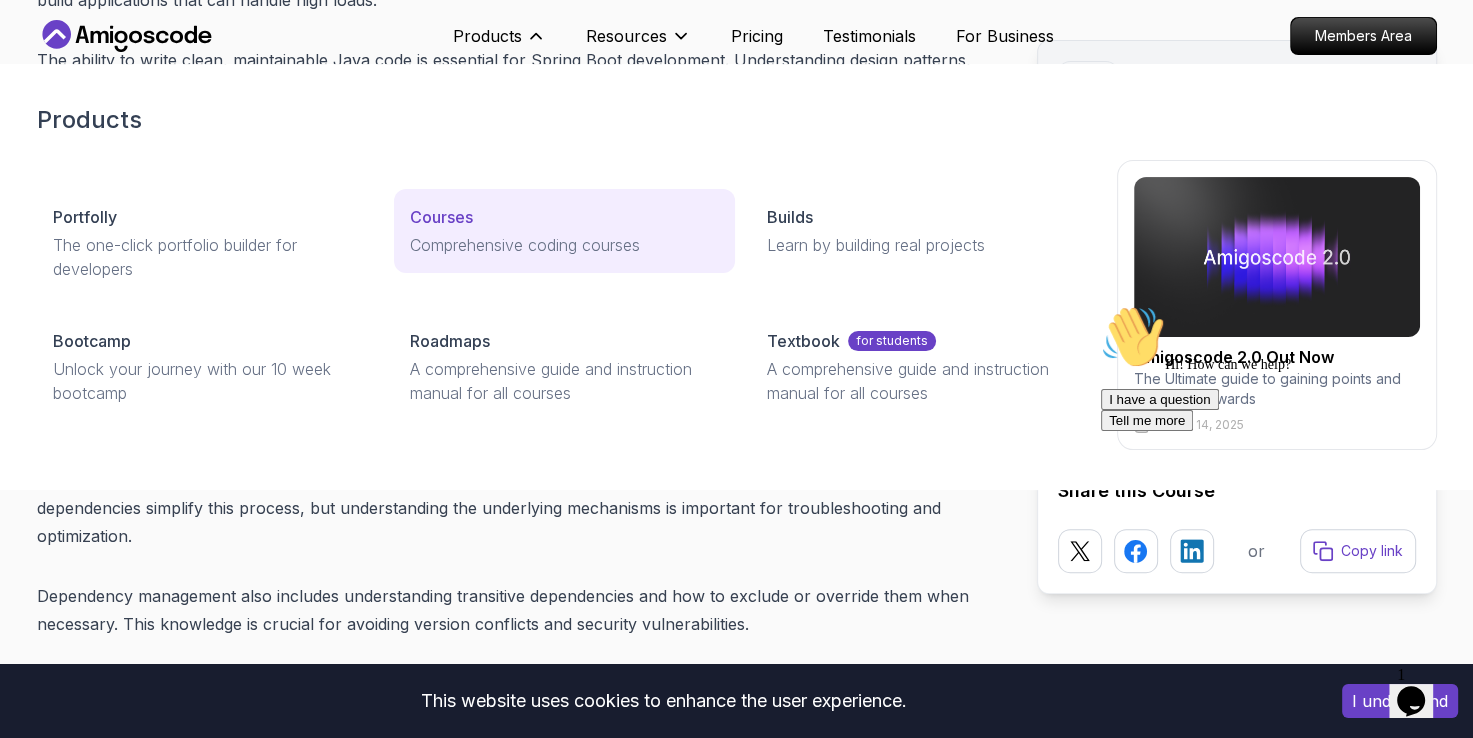 click on "Courses" at bounding box center (441, 217) 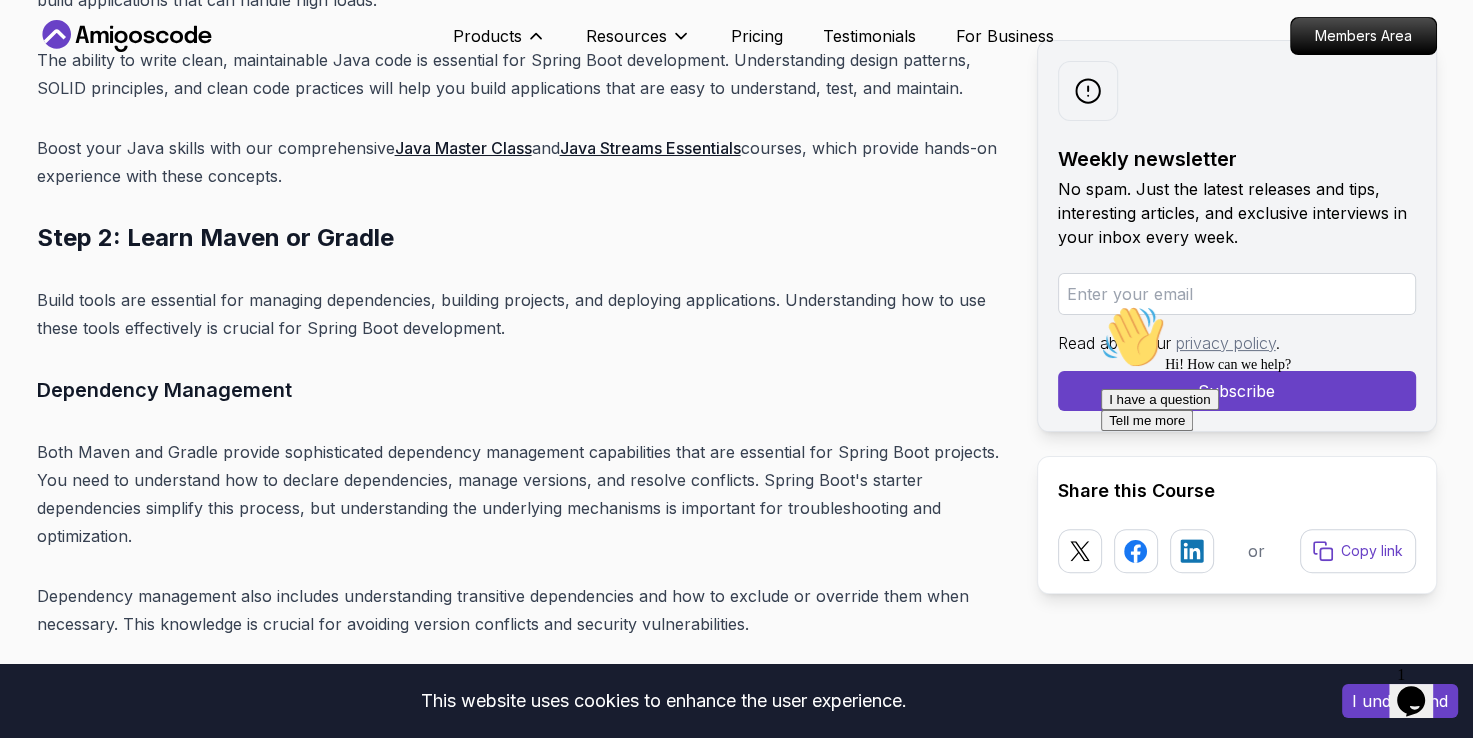 click on "Courses" at bounding box center [441, 217] 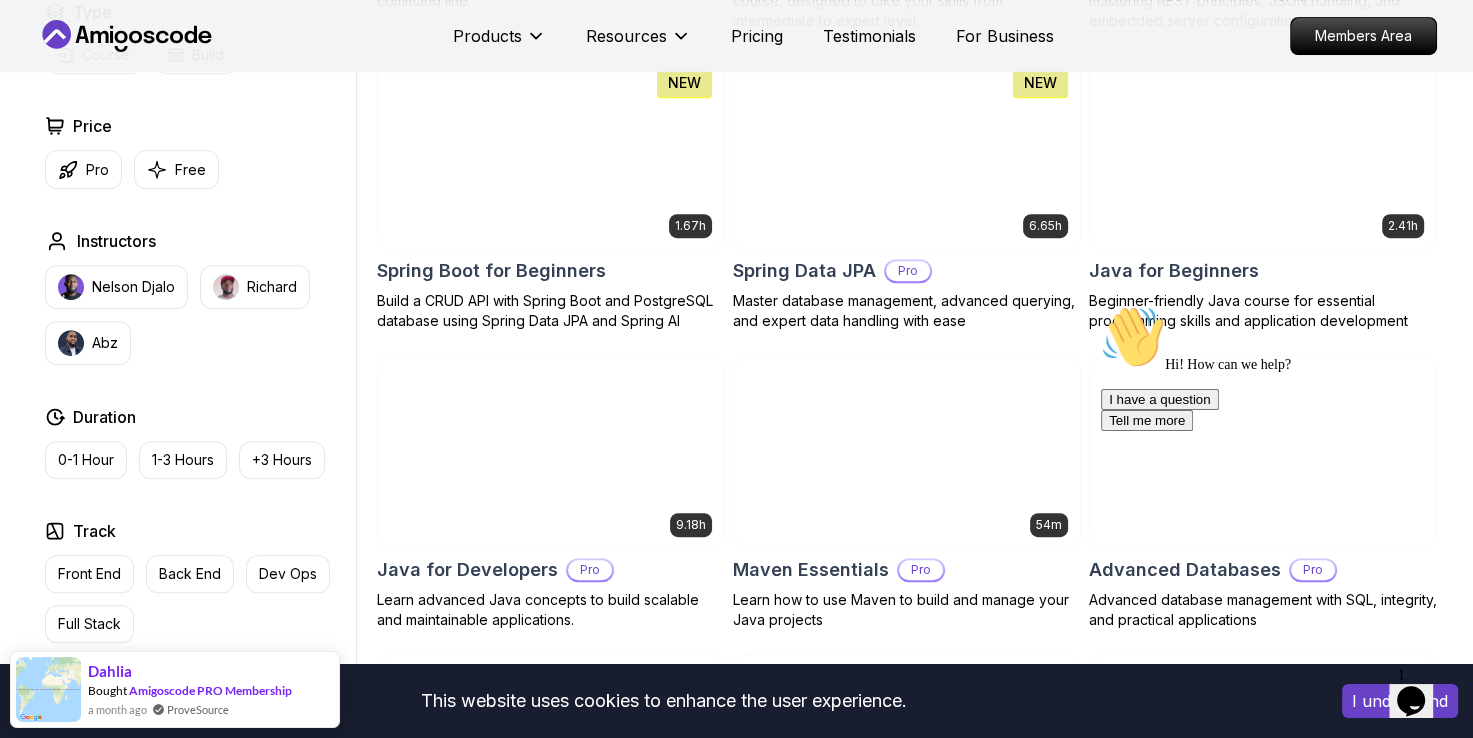 scroll, scrollTop: 900, scrollLeft: 0, axis: vertical 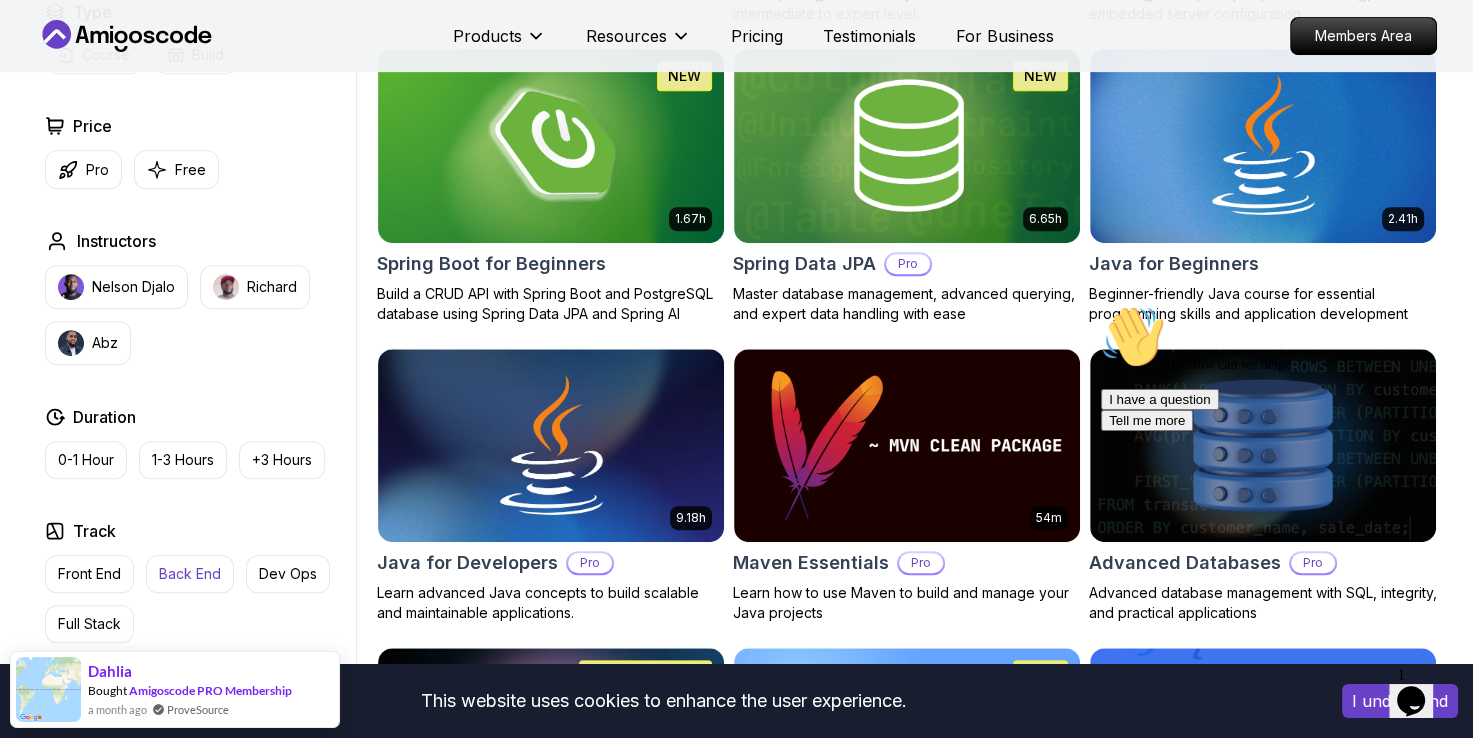 click on "Back End" at bounding box center (190, 574) 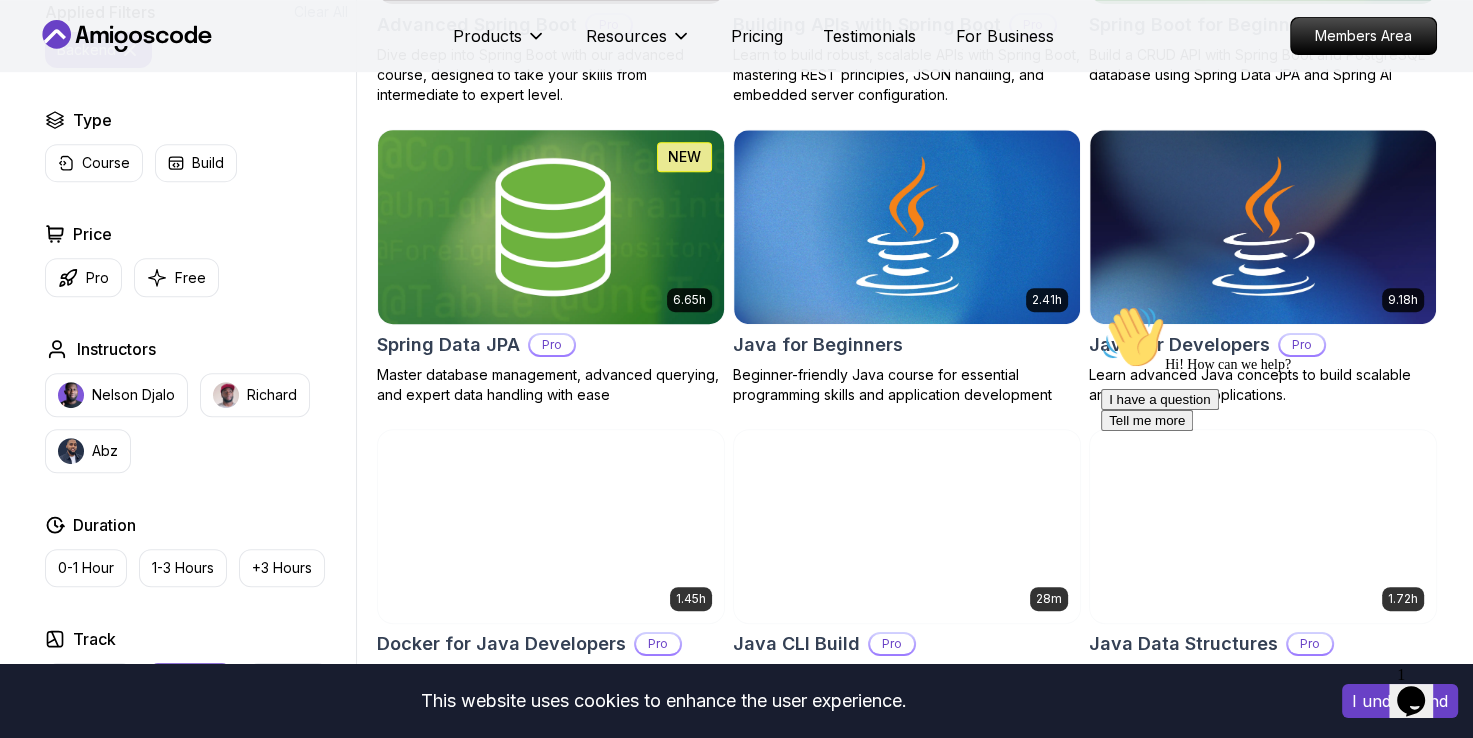 scroll, scrollTop: 700, scrollLeft: 0, axis: vertical 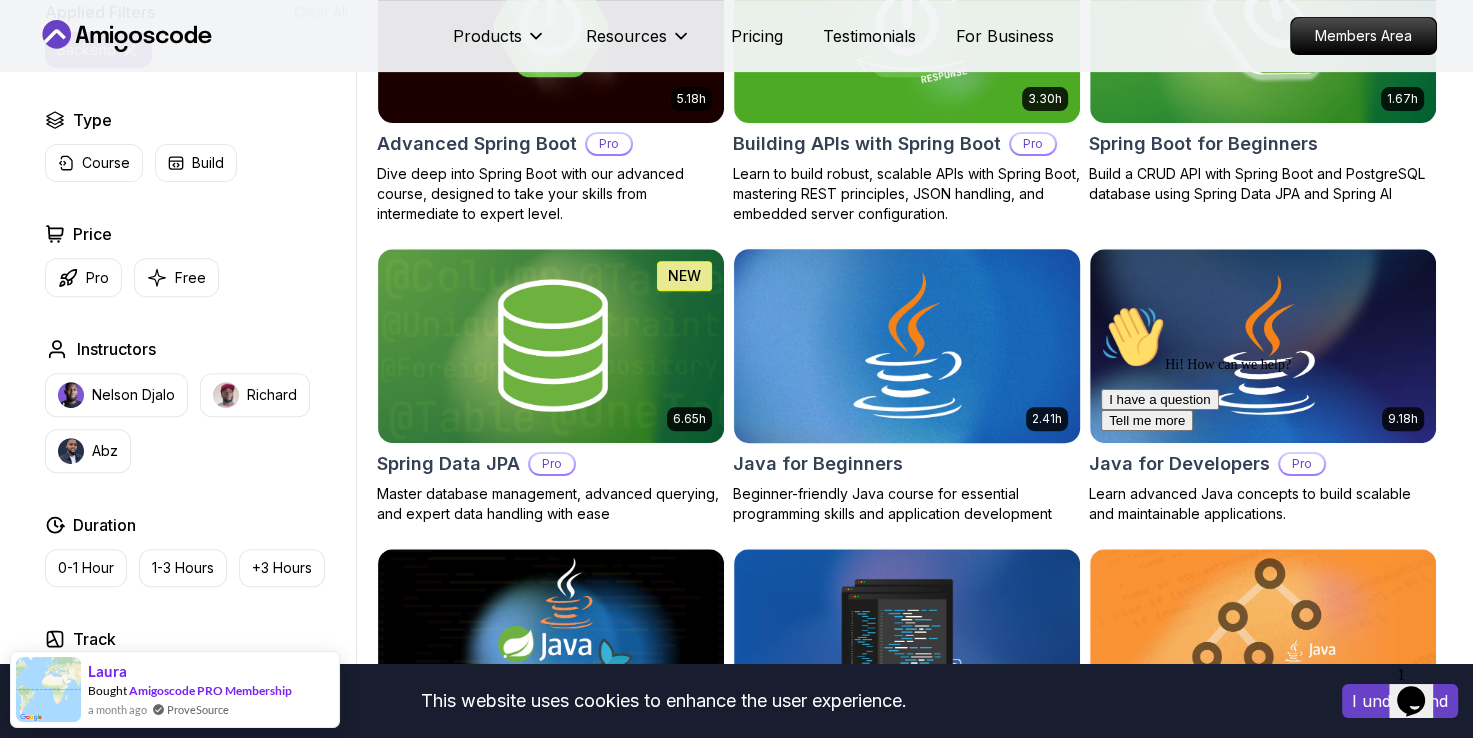 click on "Beginner-friendly Java course for essential programming skills and application development" at bounding box center (907, 504) 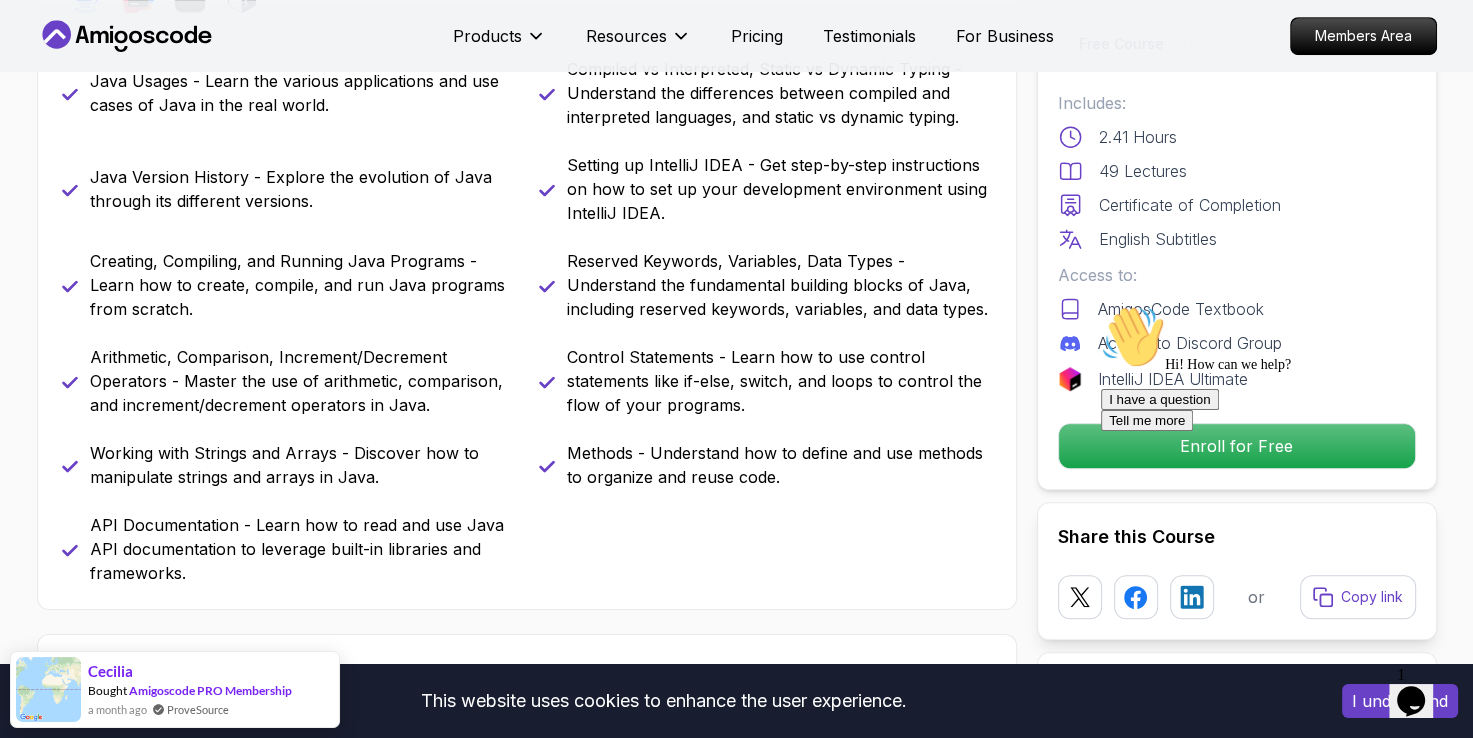 scroll, scrollTop: 1000, scrollLeft: 0, axis: vertical 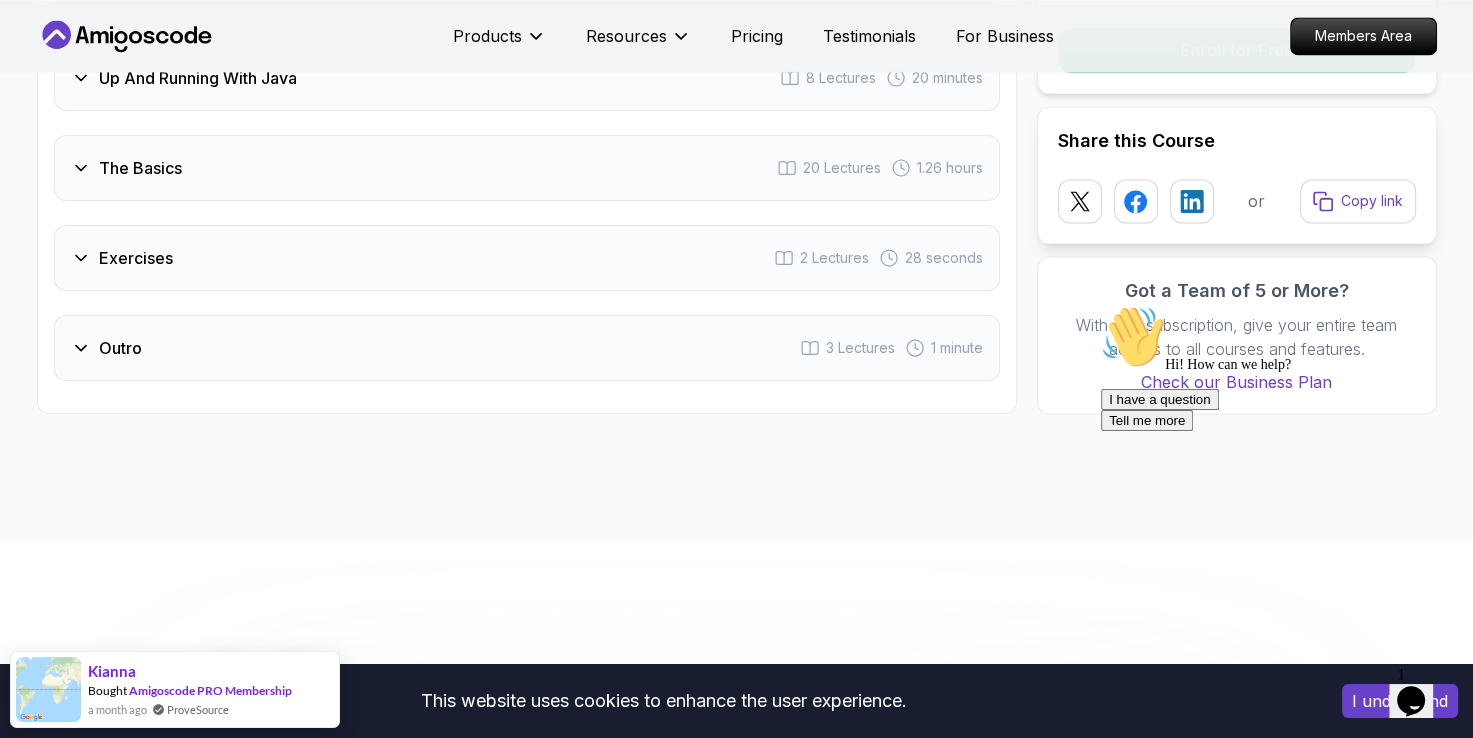 click on "Exercises 2   Lectures     28 seconds" at bounding box center (527, 258) 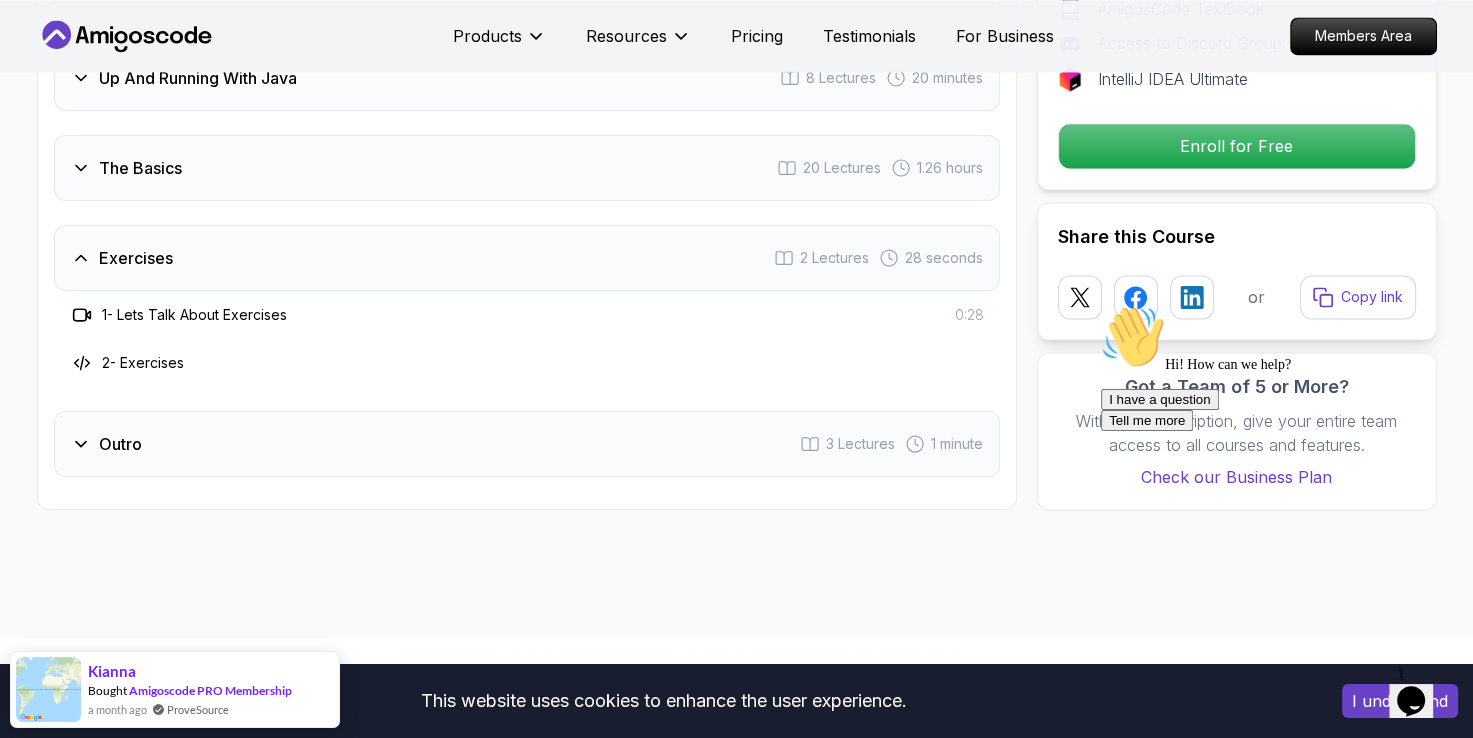 click on "Exercises 2   Lectures     28 seconds" at bounding box center (527, 258) 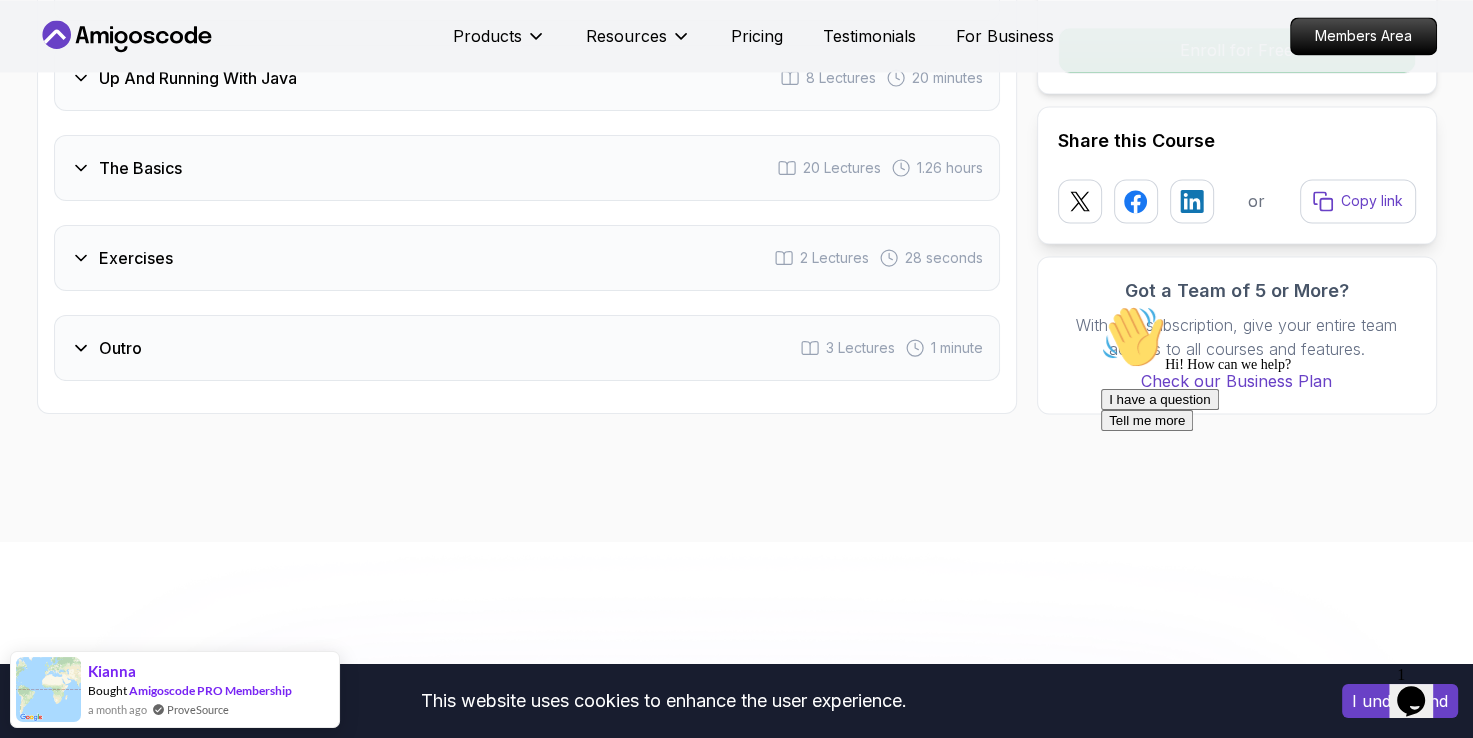 click on "The Basics 20   Lectures     1.26 hours" at bounding box center [527, 168] 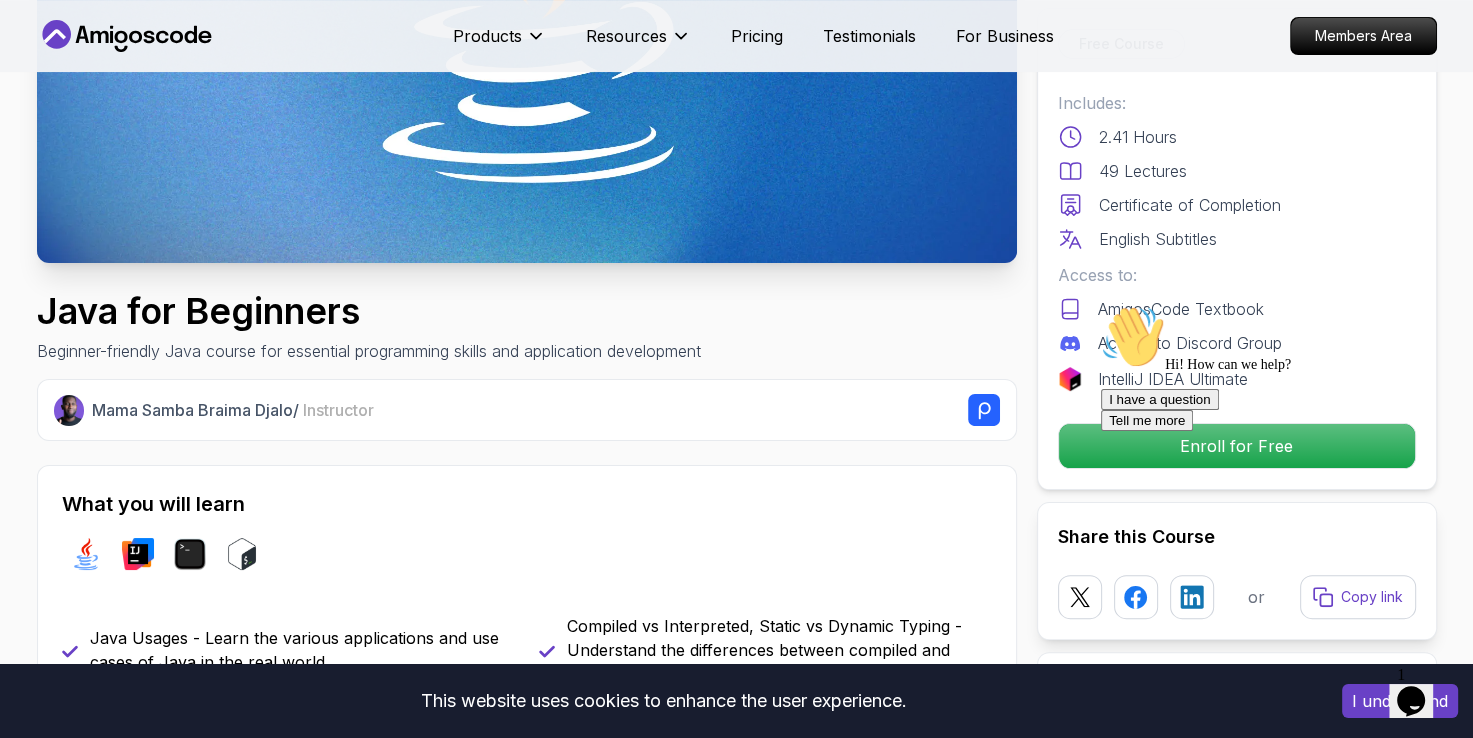 scroll, scrollTop: 0, scrollLeft: 0, axis: both 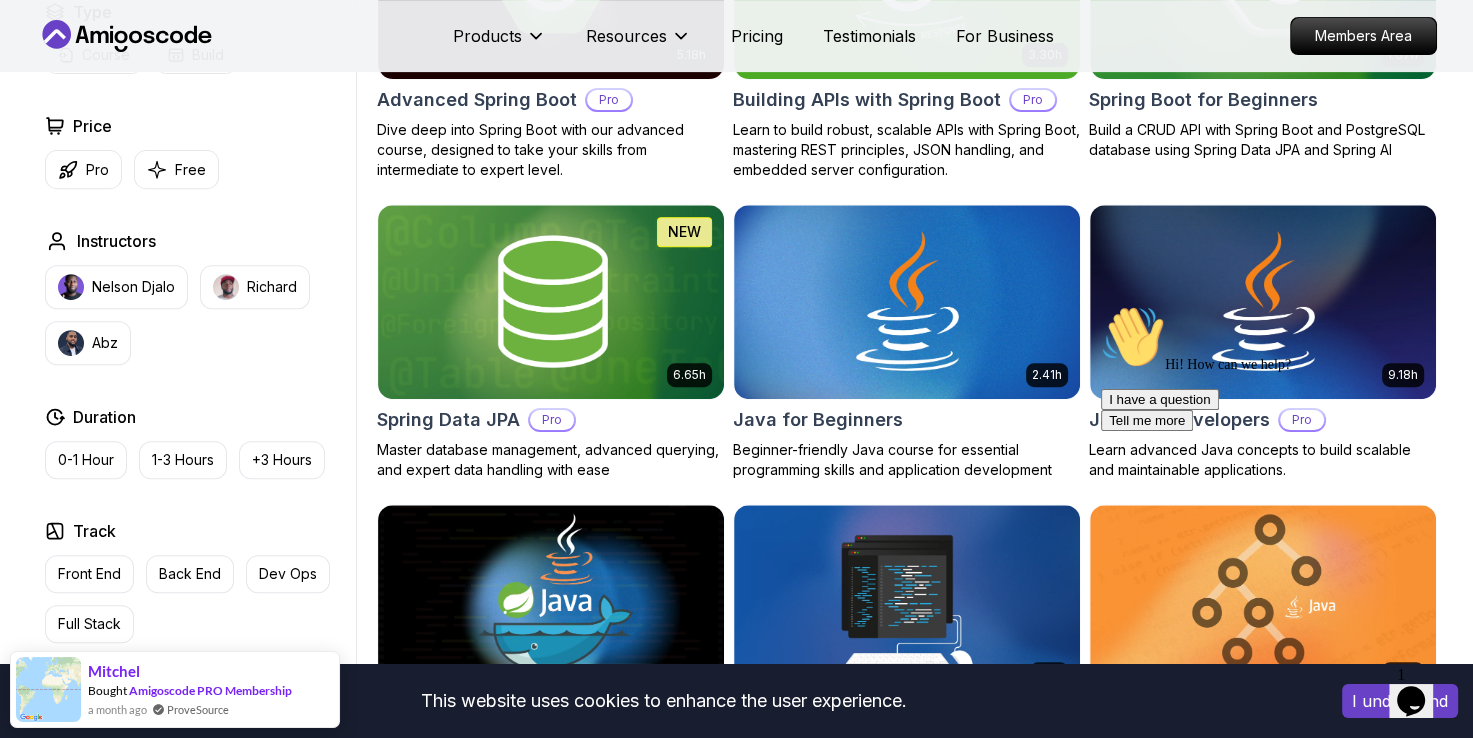 drag, startPoint x: 1223, startPoint y: 361, endPoint x: 1373, endPoint y: 344, distance: 150.96027 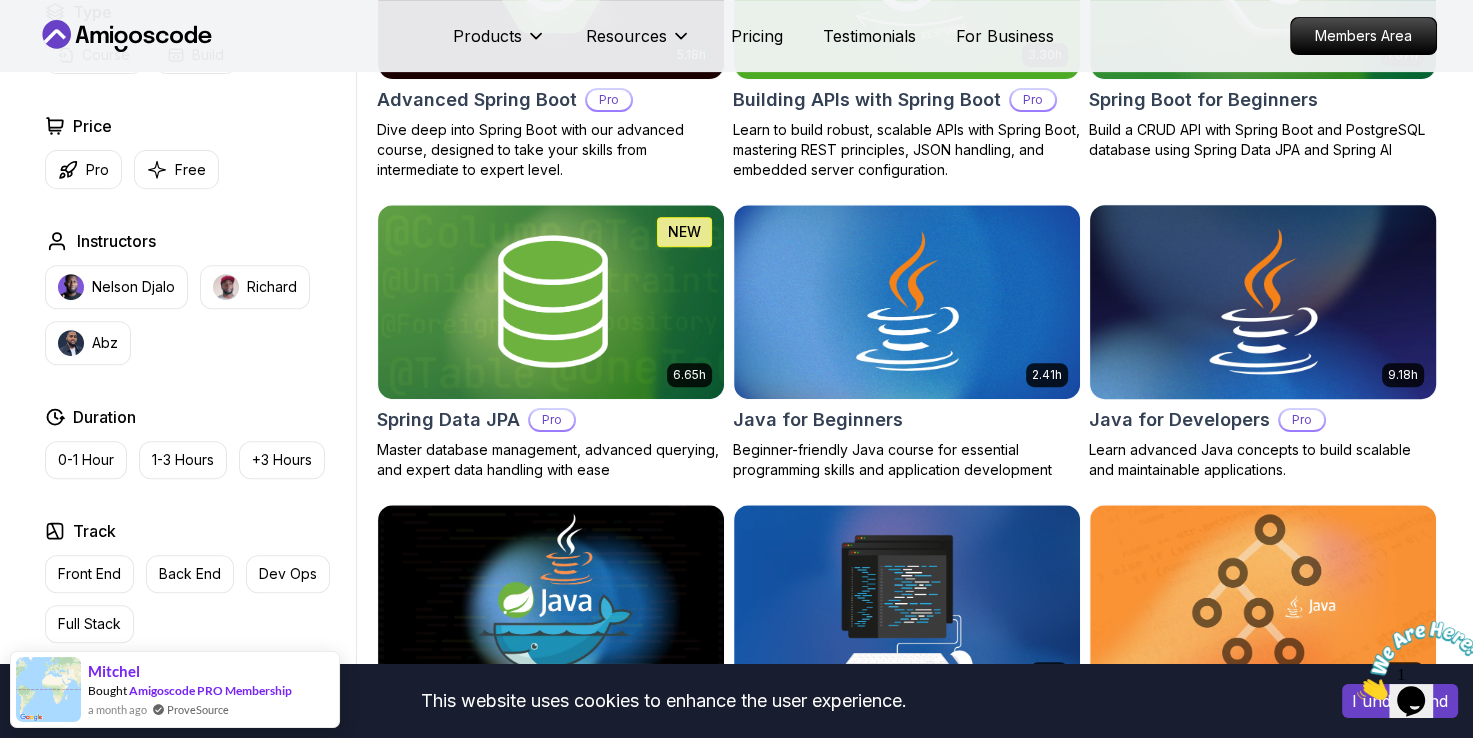 click on "Java for Developers" at bounding box center (1179, 420) 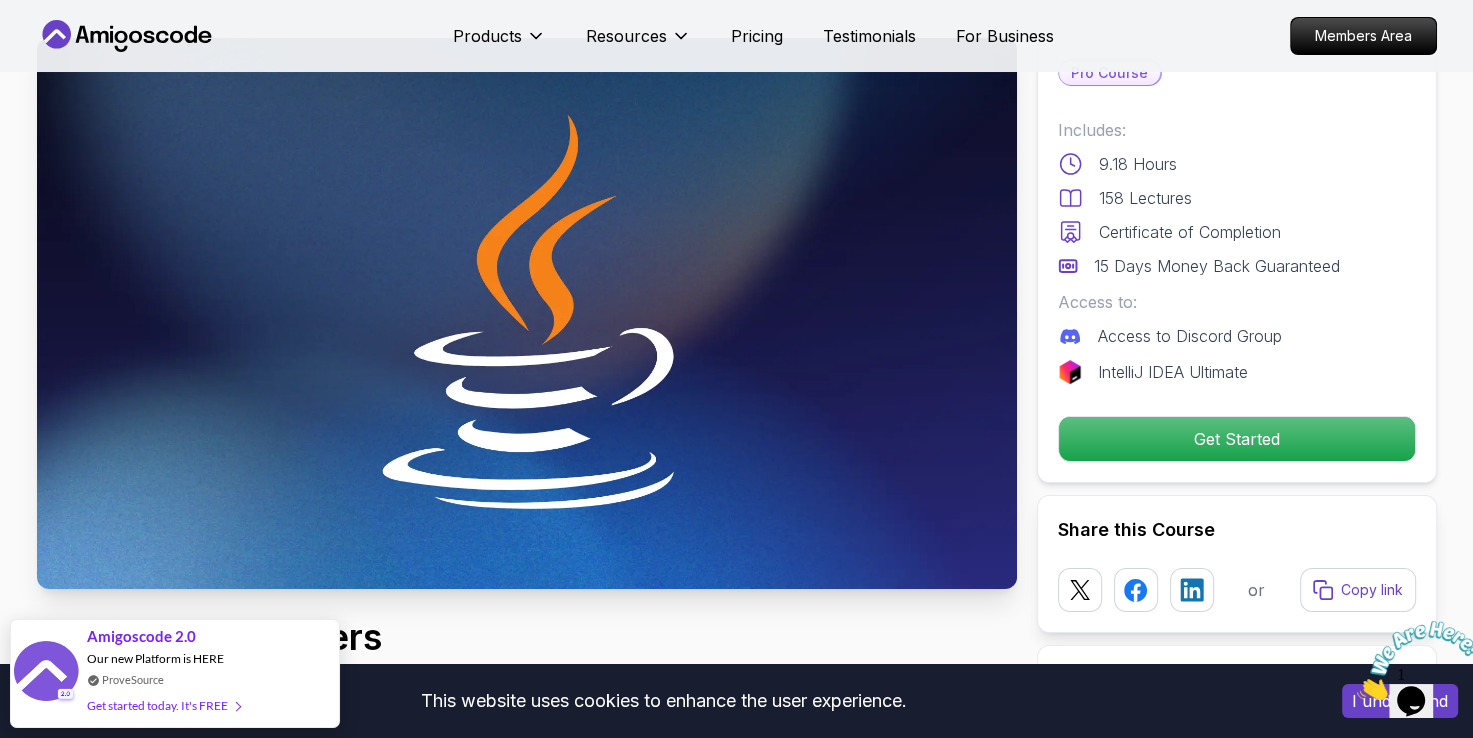scroll, scrollTop: 0, scrollLeft: 0, axis: both 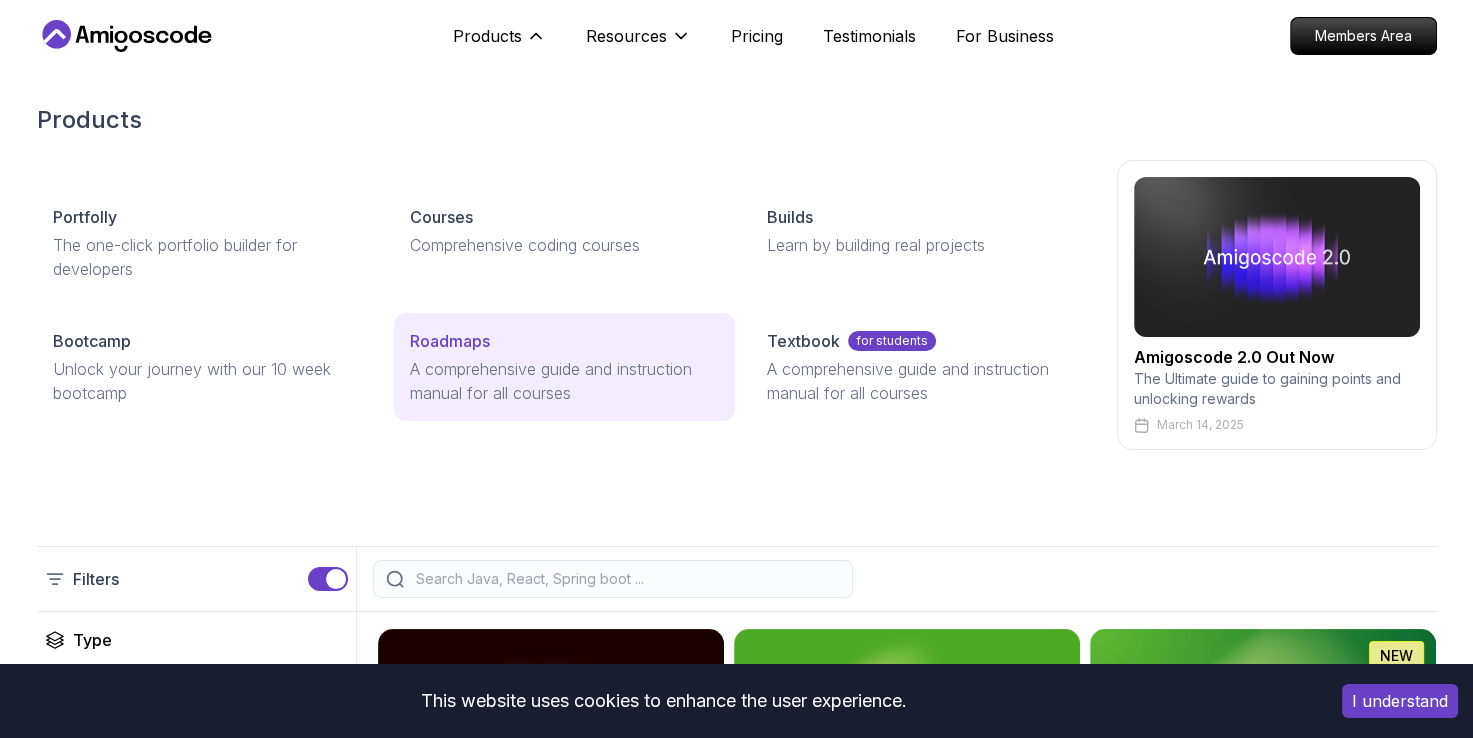 drag, startPoint x: 0, startPoint y: 0, endPoint x: 432, endPoint y: 359, distance: 561.6983 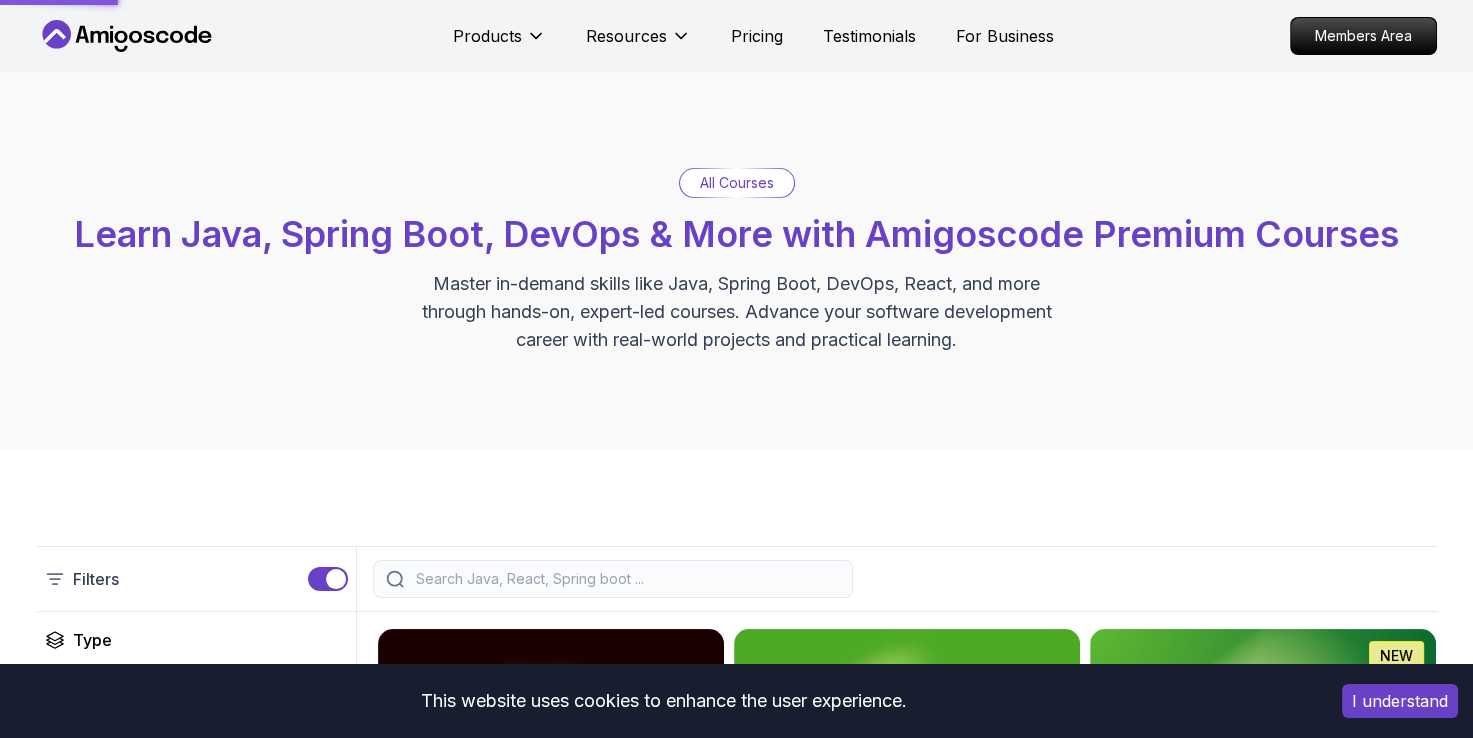 scroll, scrollTop: 0, scrollLeft: 0, axis: both 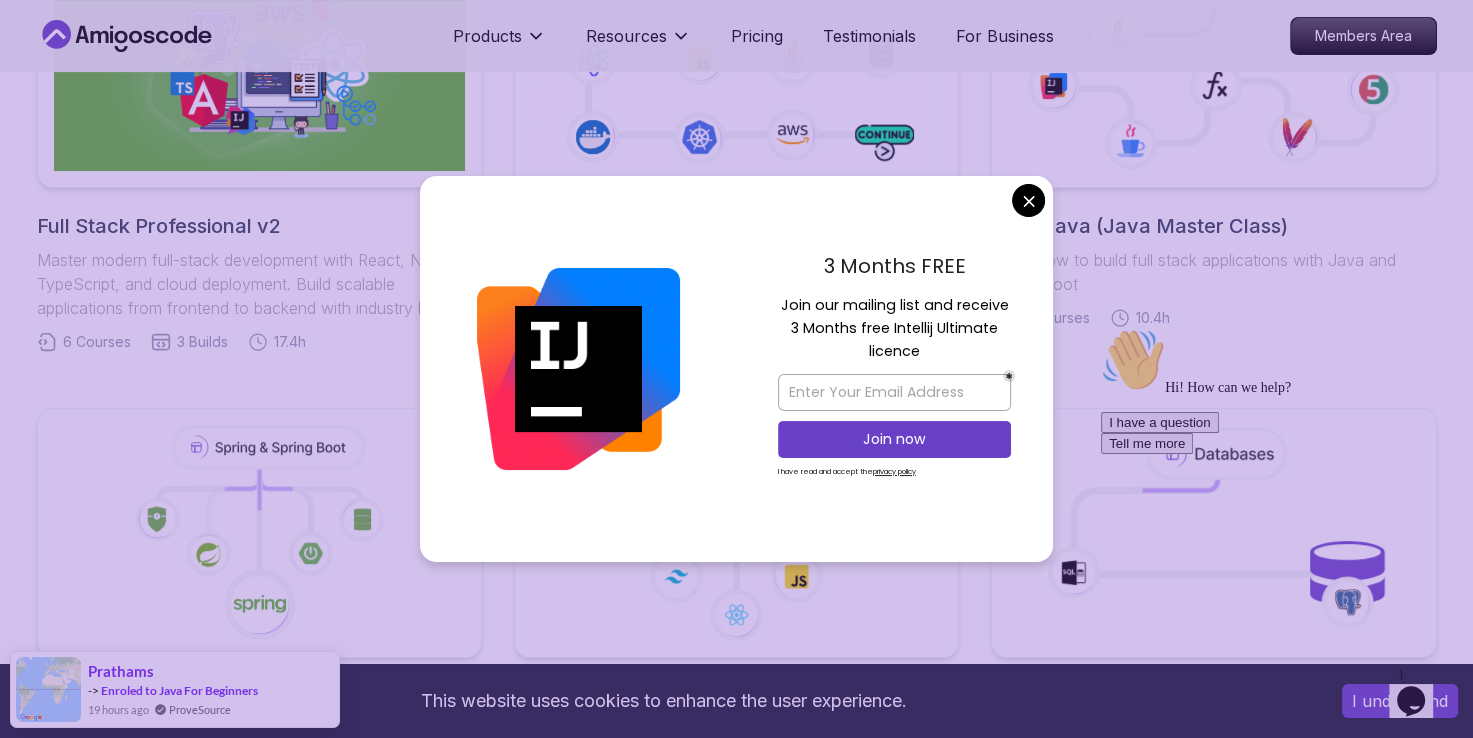 click on "Full Stack Professional v2" at bounding box center [259, 226] 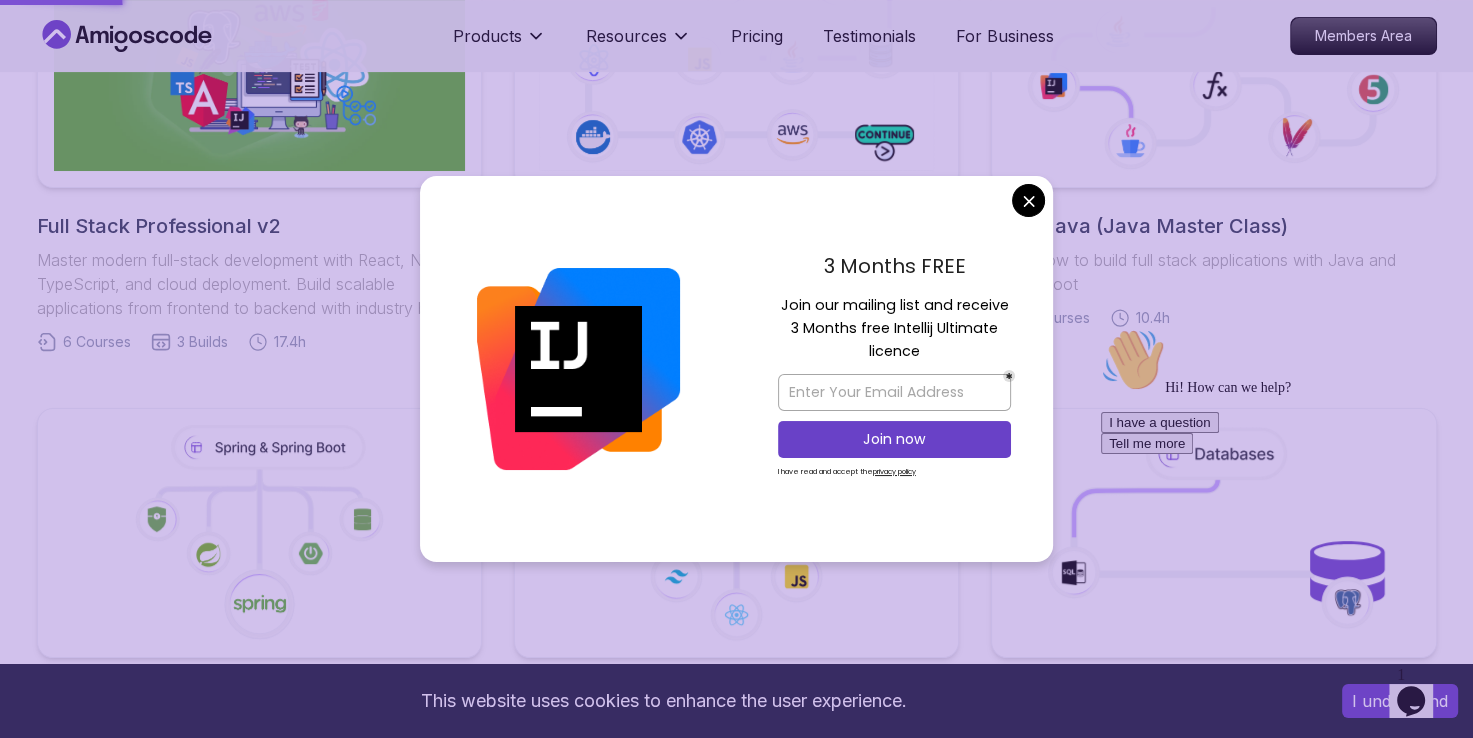 click on "This website uses cookies to enhance the user experience. I understand Products Resources Pricing Testimonials For Business Members Area Products Resources Pricing Testimonials For Business Members Area Roadmaps Start with our   Step-by-Step Roadmaps! Master in-demand tech skills with our proven learning roadmaps. From beginner to expert, follow structured paths that thousands of developers use to land high-paying jobs and accelerate their careers in software development. Full Stack Professional v2 Master modern full-stack development with React, Node.js, TypeScript, and cloud deployment. Build scalable applications from frontend to backend with industry best practices. 6   Courses 3   Builds 17.4h Java Full Stack Learn how to build full stack applications with Java and Spring Boot 29   Courses 4   Builds 9.2h Core Java (Java Master Class) Learn how to build full stack applications with Java and Spring Boot 18   Courses 10.4h Spring and Spring Boot 10   Courses 21.4h Frontend Developer 10   Courses 8.7h 5   4" at bounding box center [736, 877] 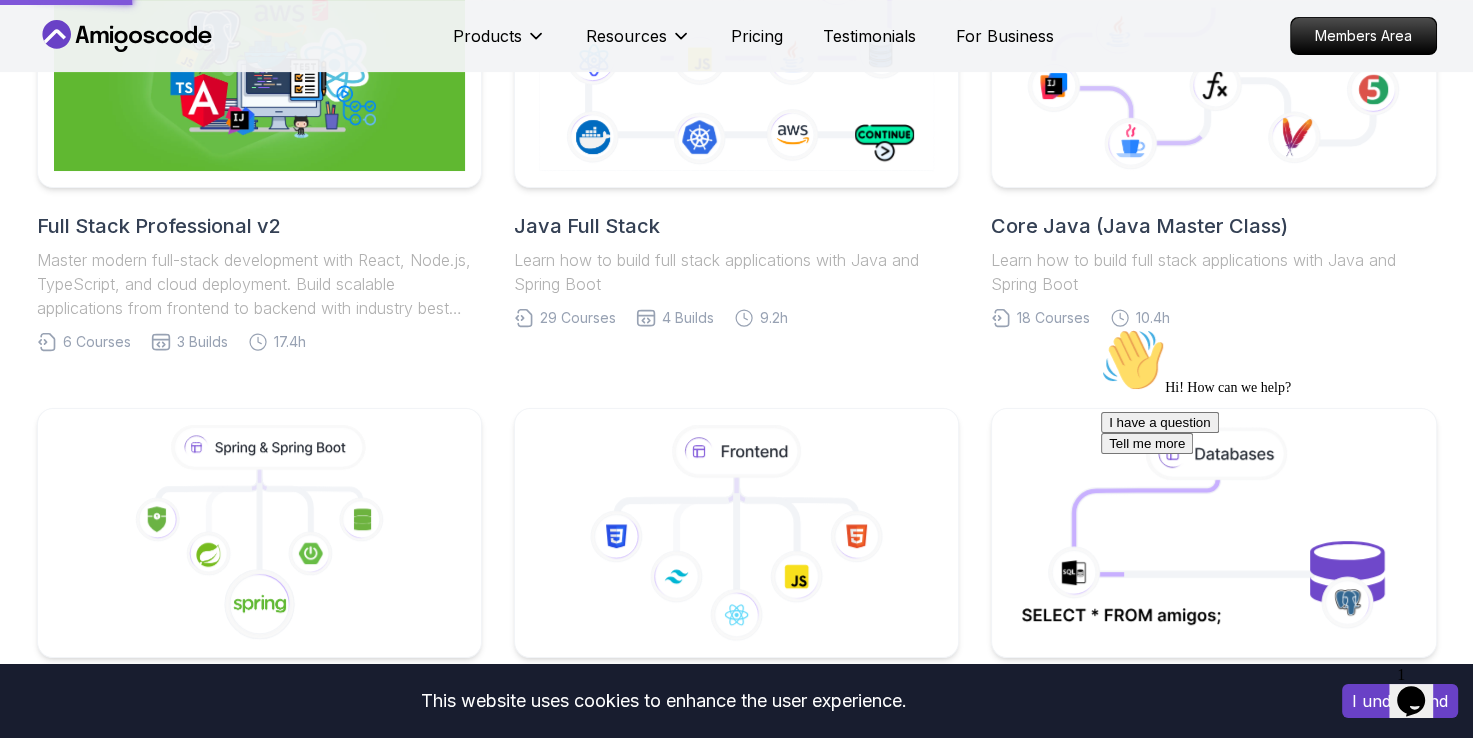click on "Full Stack Professional v2 Master modern full-stack development with React, Node.js, TypeScript, and cloud deployment. Build scalable applications from frontend to backend with industry best practices." at bounding box center [259, 266] 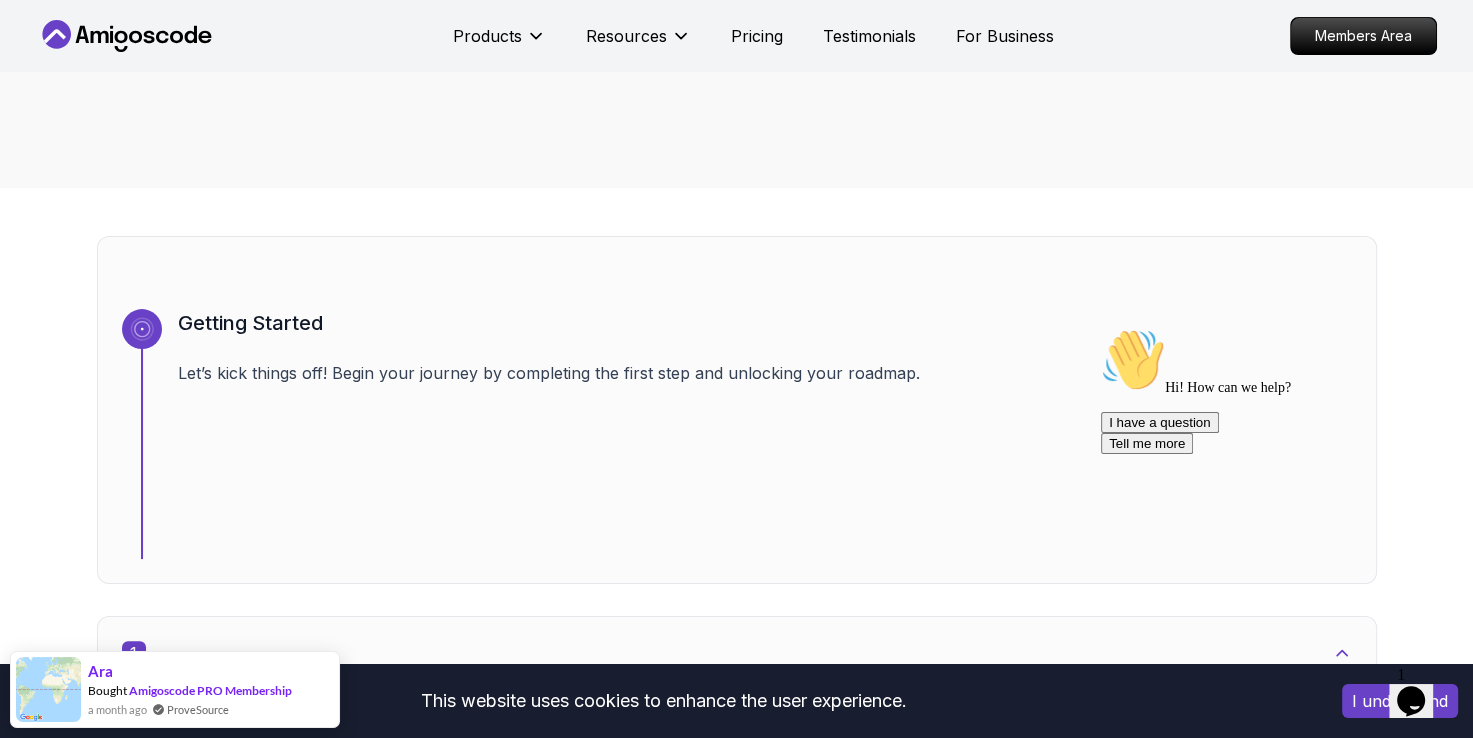 scroll, scrollTop: 0, scrollLeft: 0, axis: both 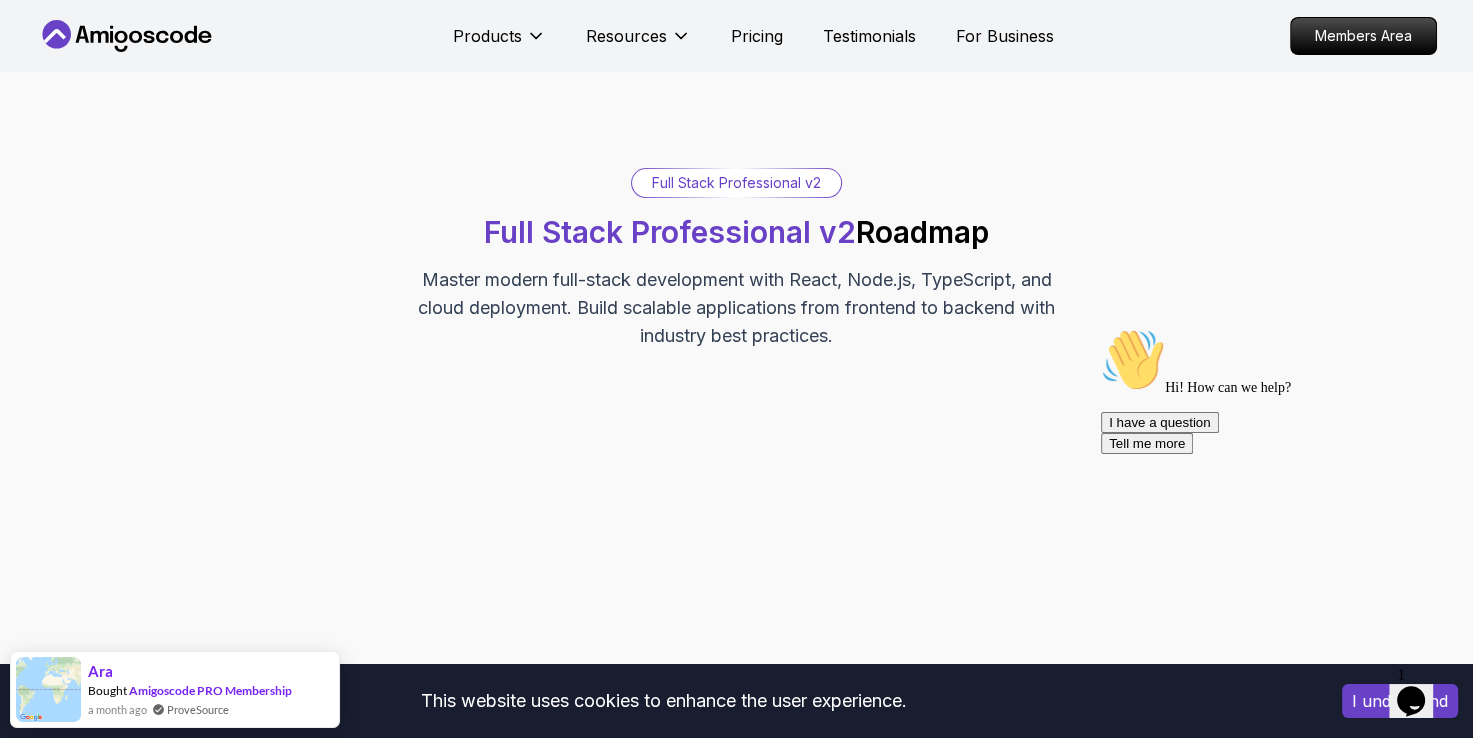 click at bounding box center (1101, 328) 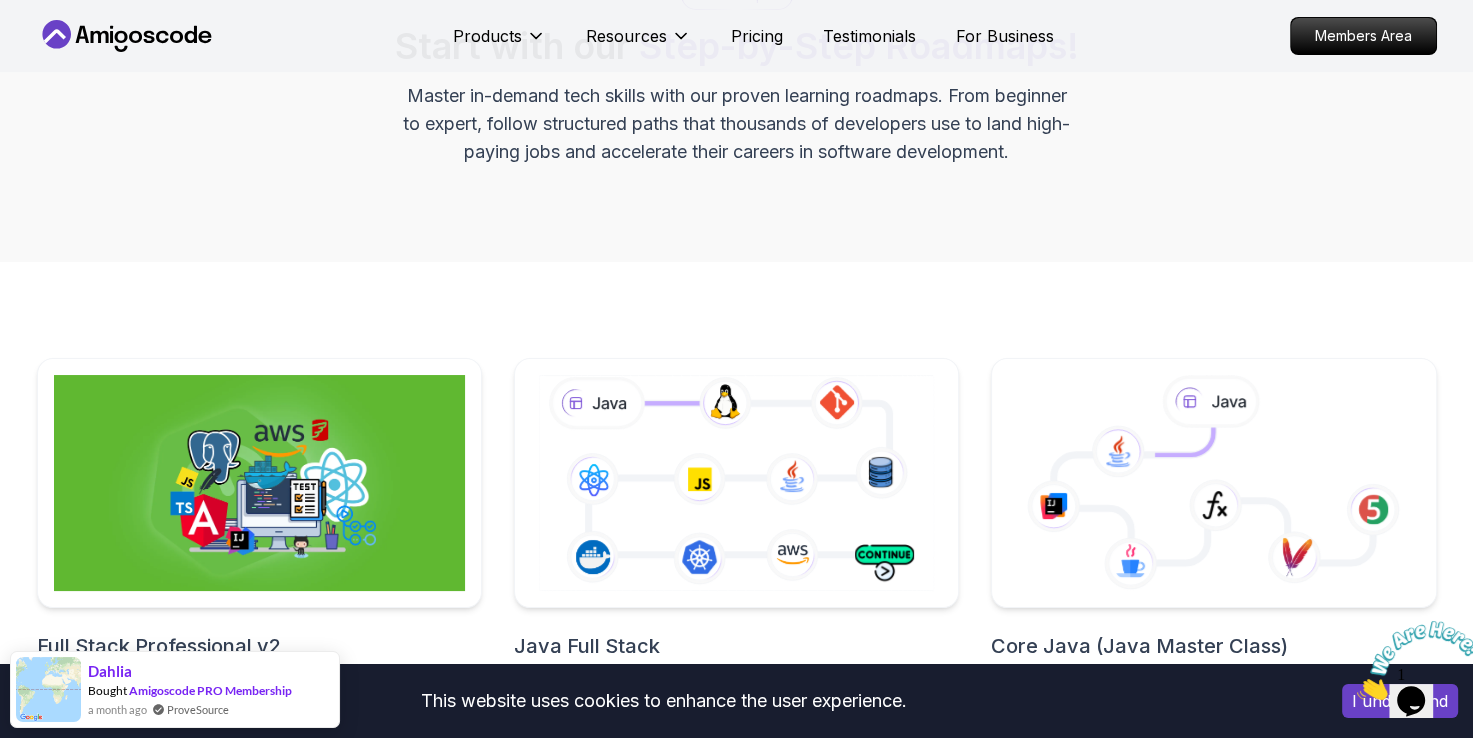 scroll, scrollTop: 569, scrollLeft: 0, axis: vertical 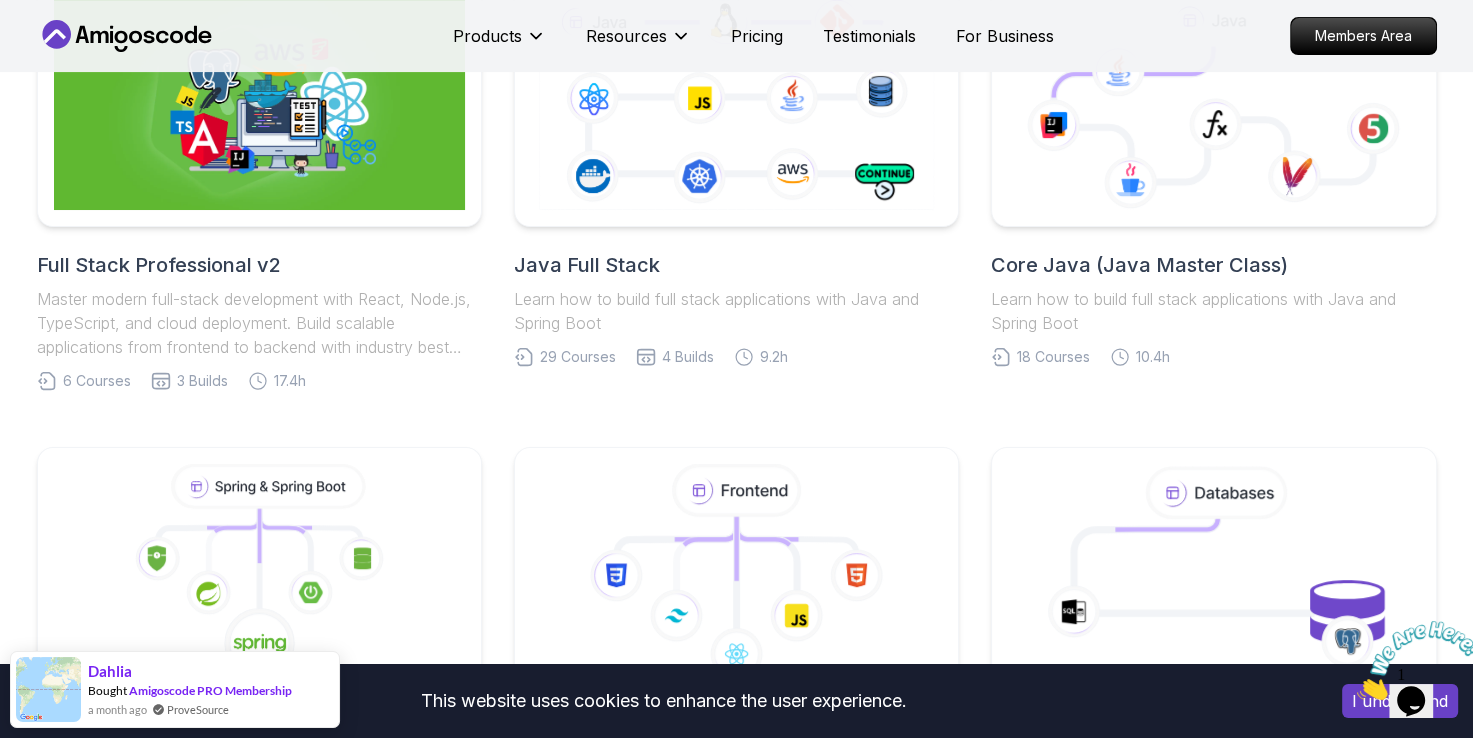 click on "Core Java (Java Master Class)" at bounding box center [1213, 265] 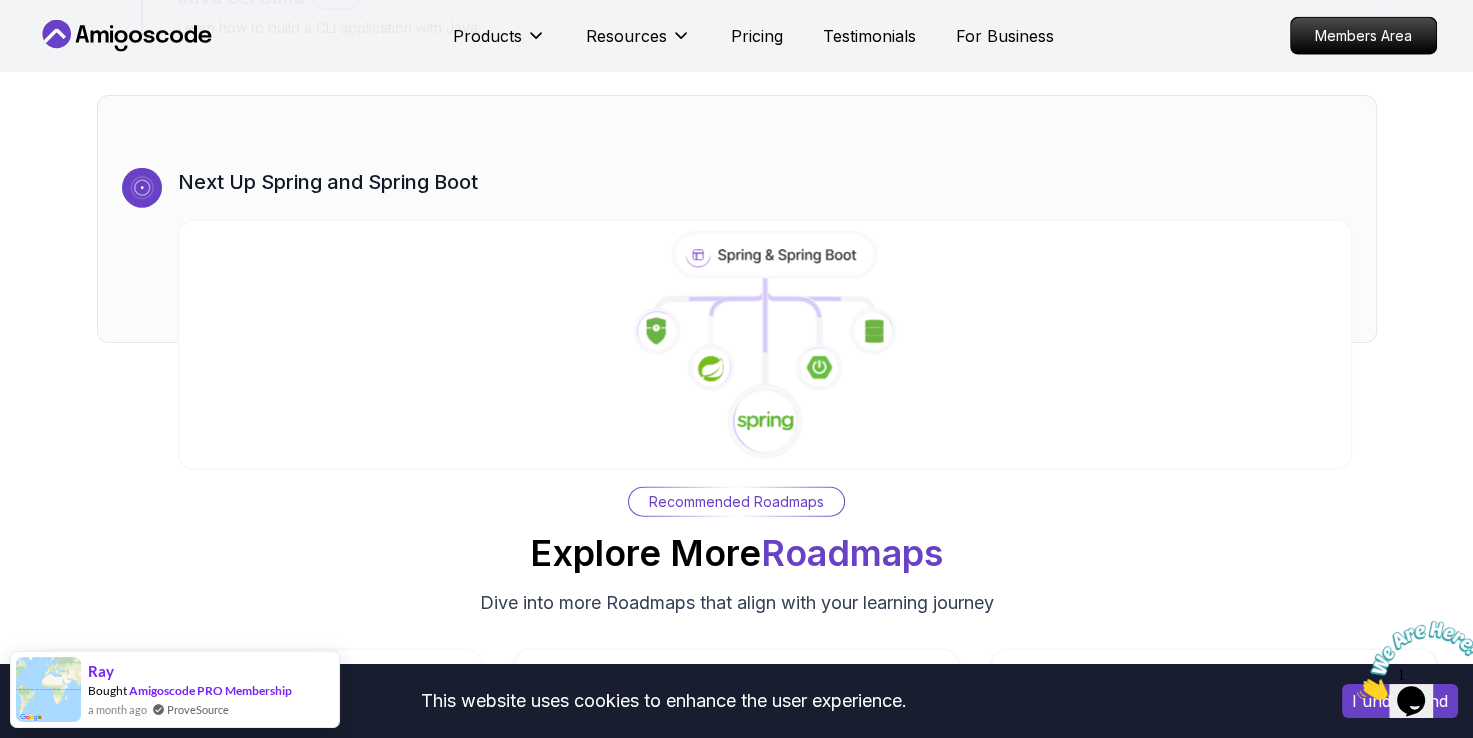 scroll, scrollTop: 12050, scrollLeft: 0, axis: vertical 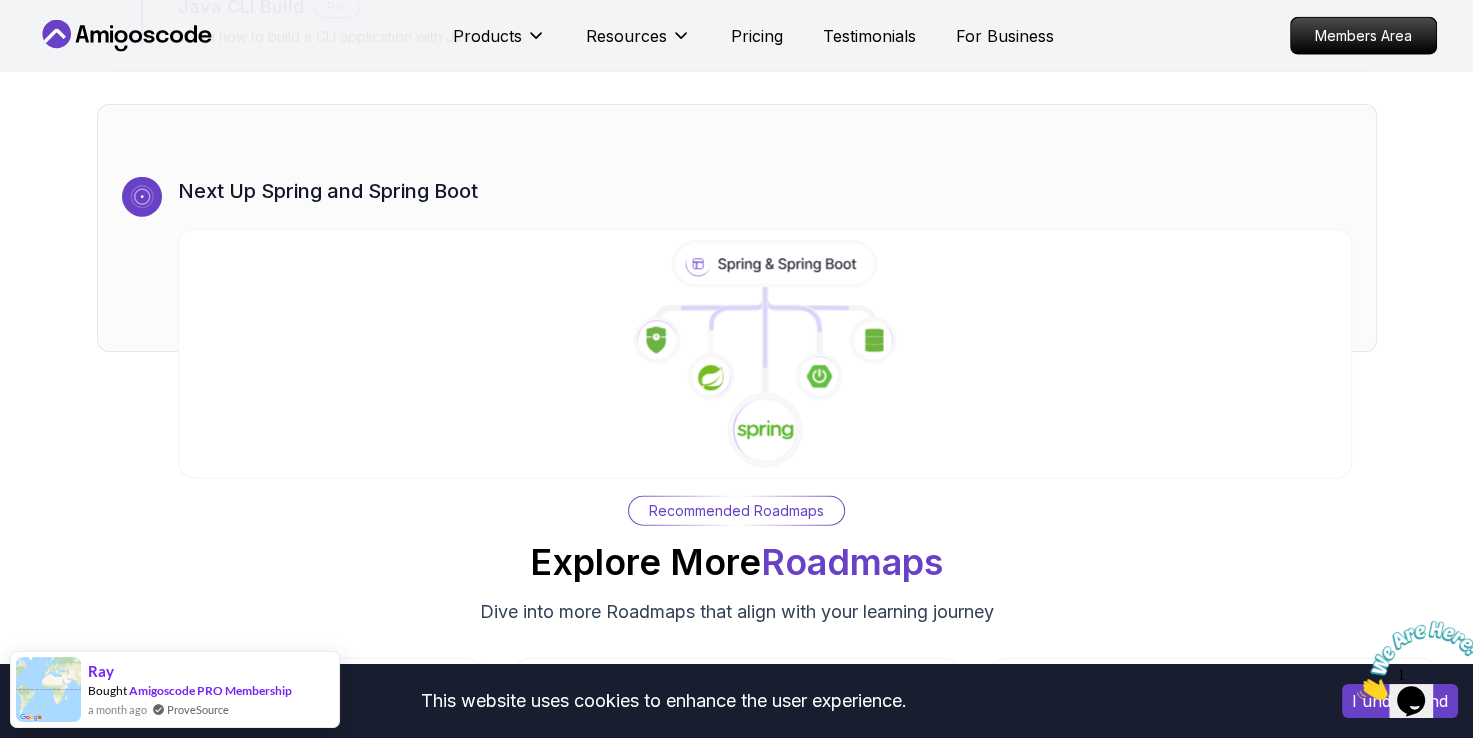 click 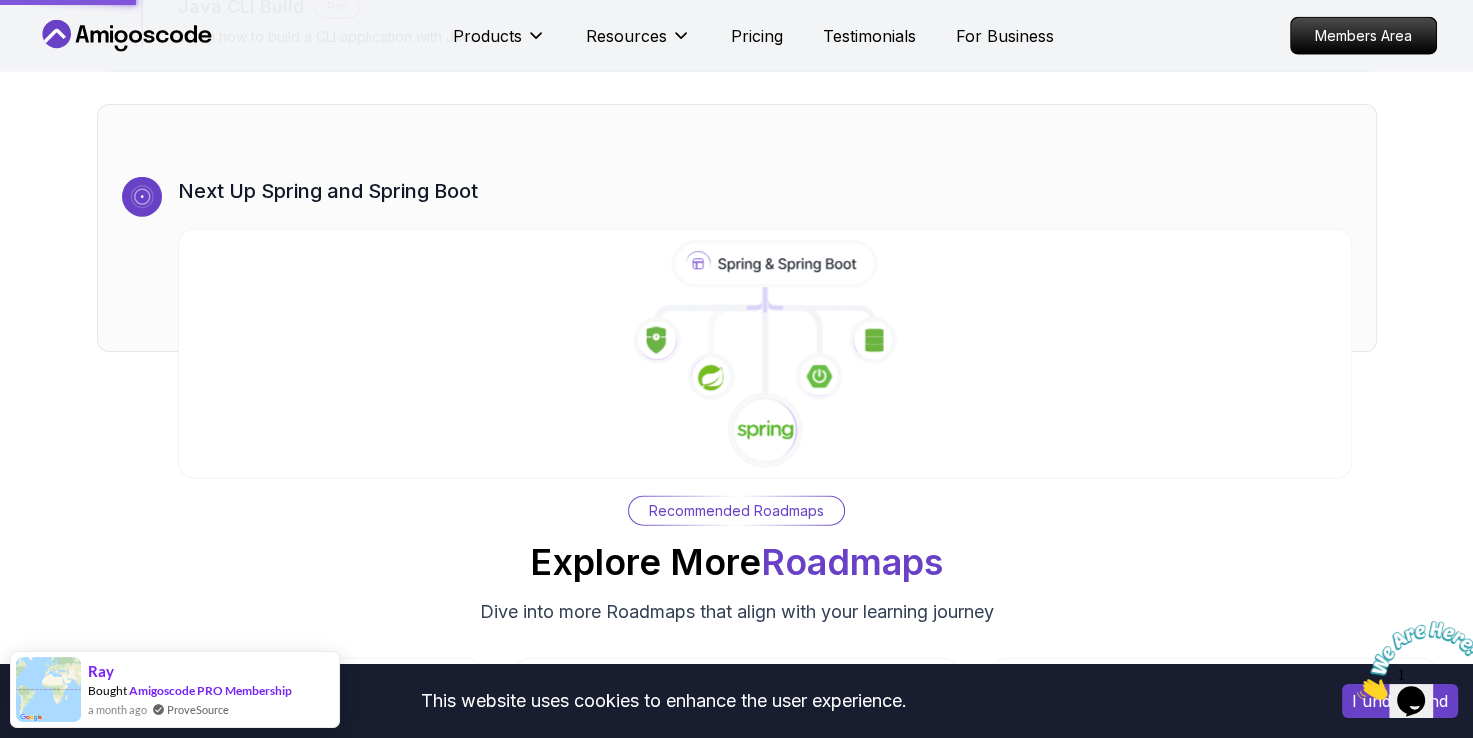 click 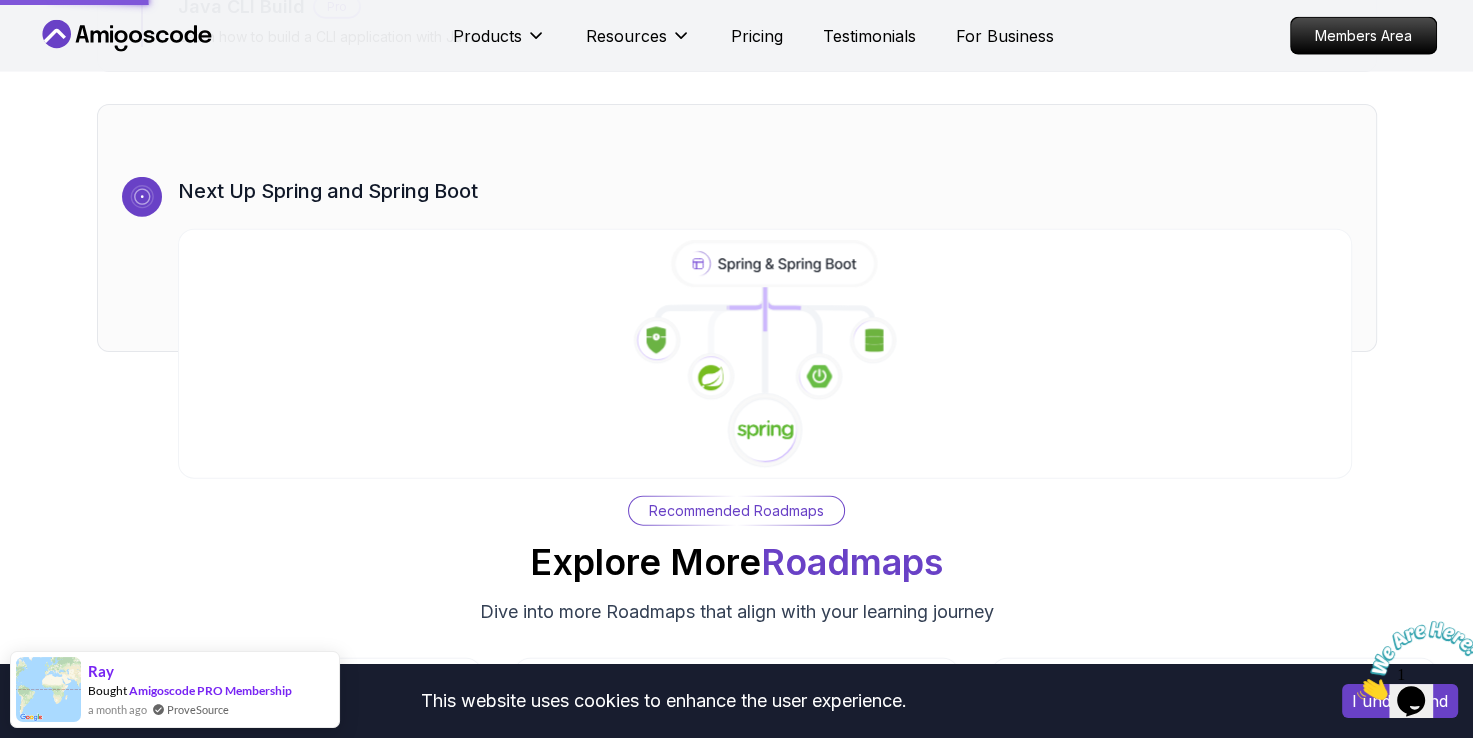 click 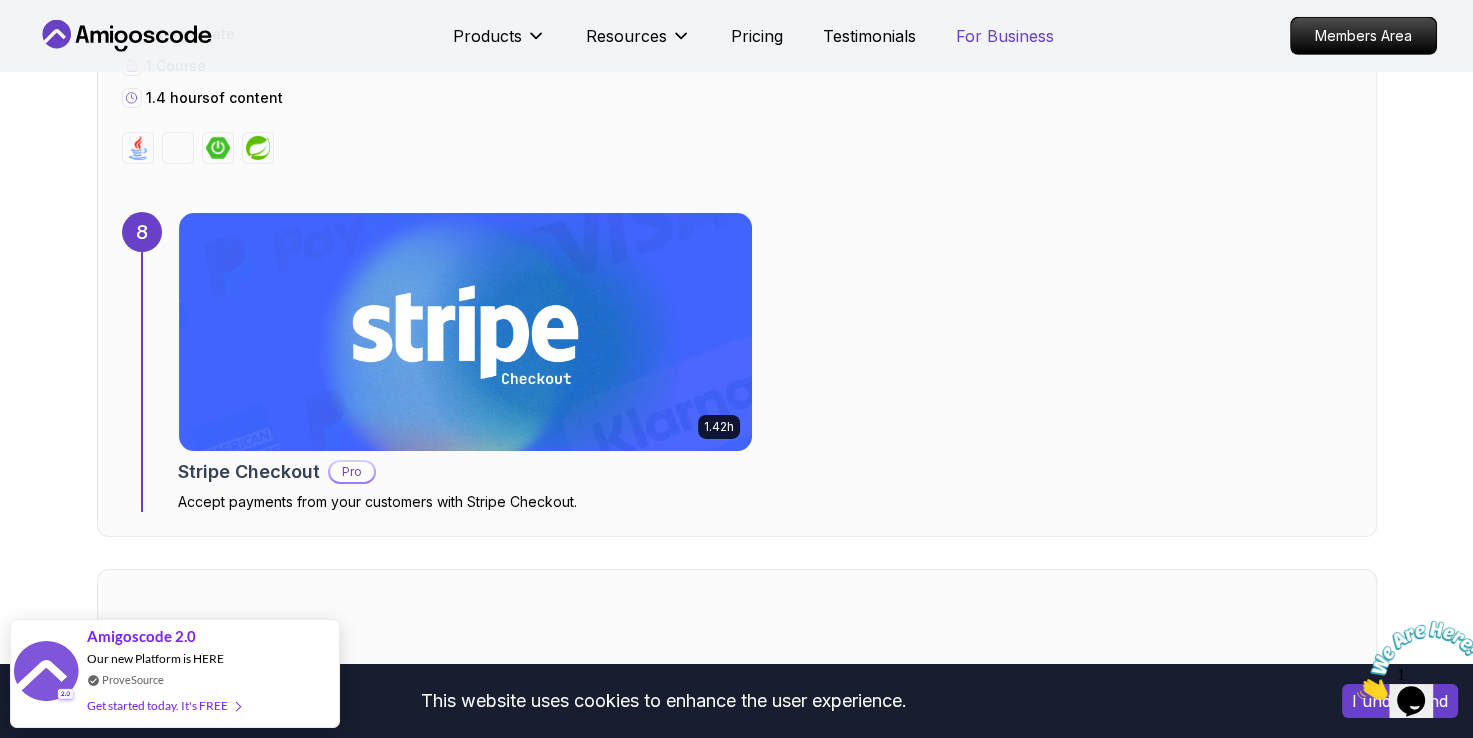 scroll, scrollTop: 5627, scrollLeft: 0, axis: vertical 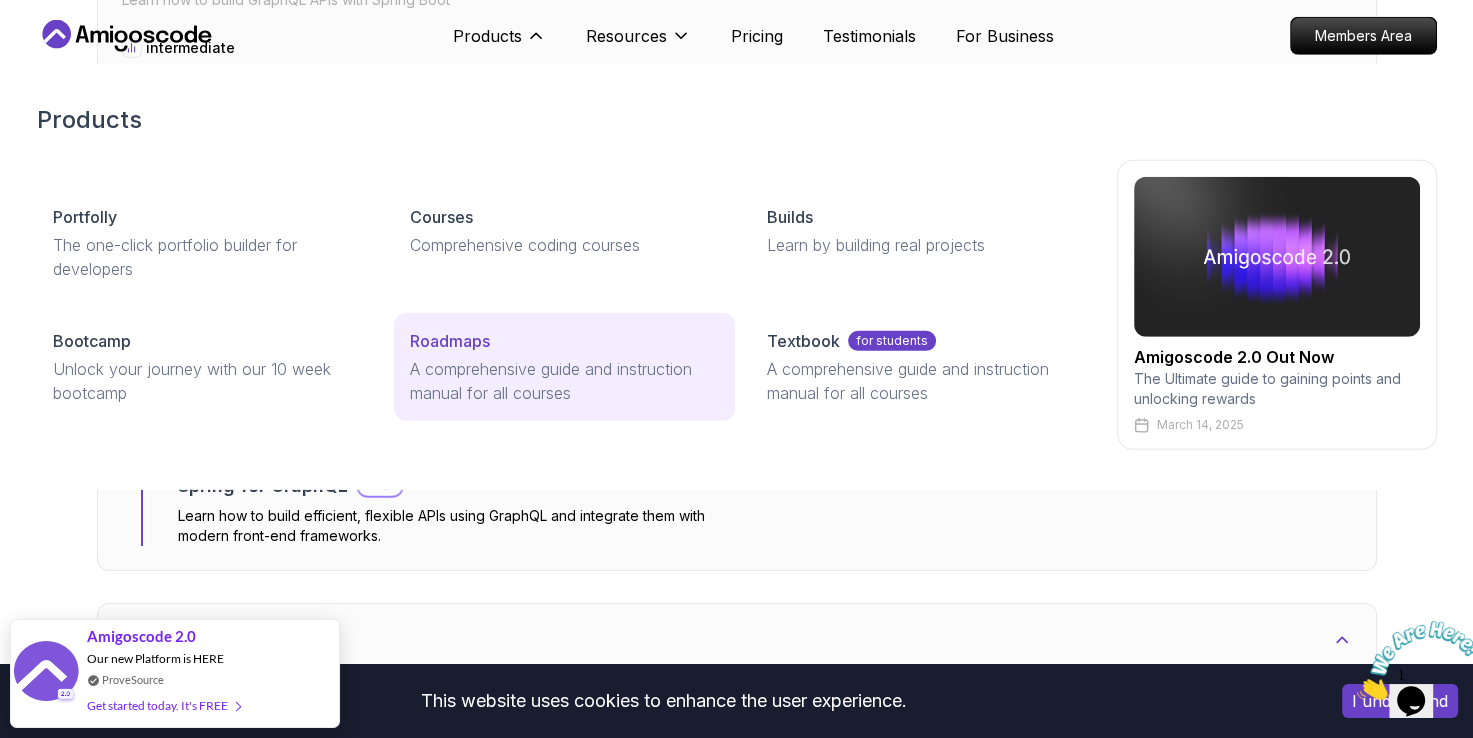 click on "Roadmaps" at bounding box center (450, 341) 